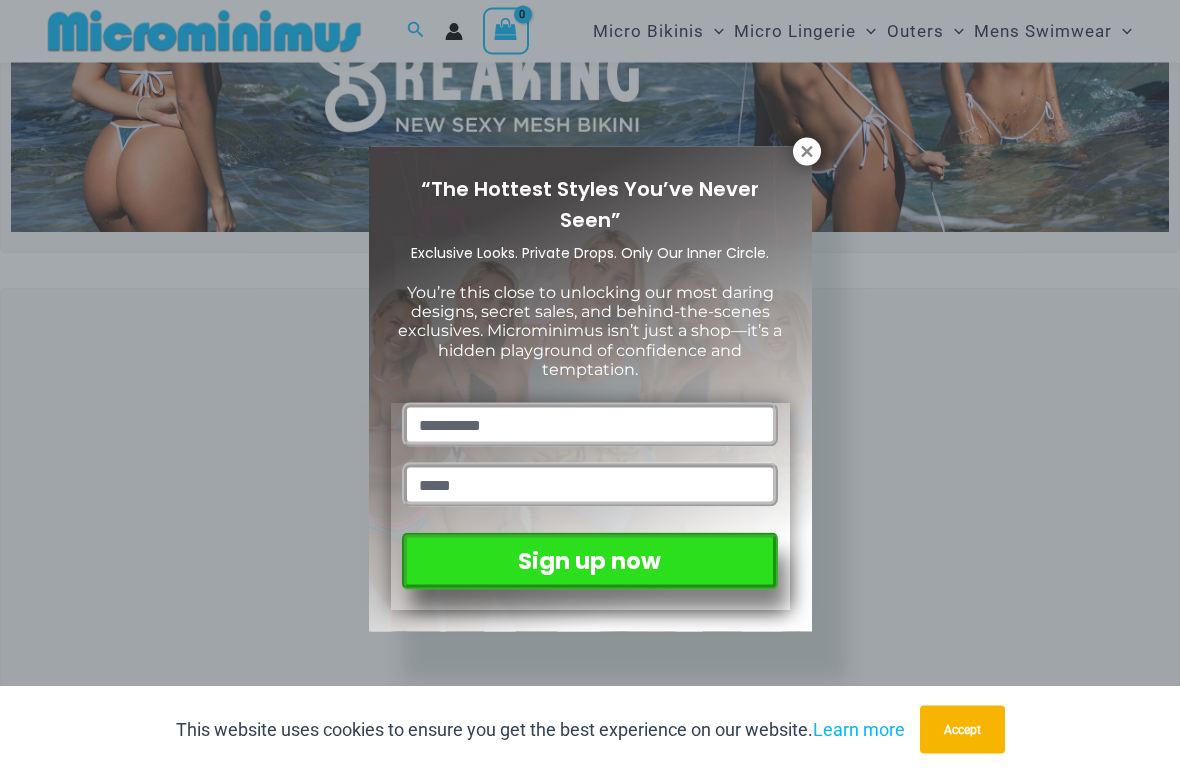 scroll, scrollTop: 275, scrollLeft: 0, axis: vertical 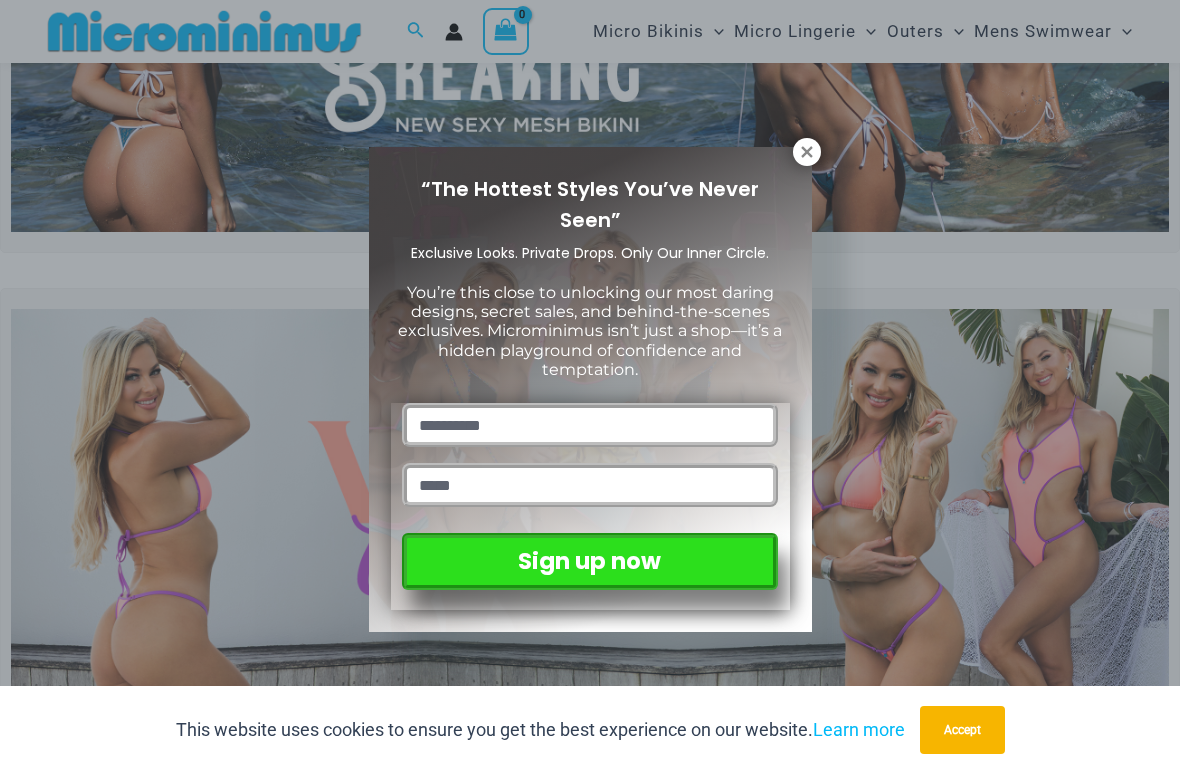 click 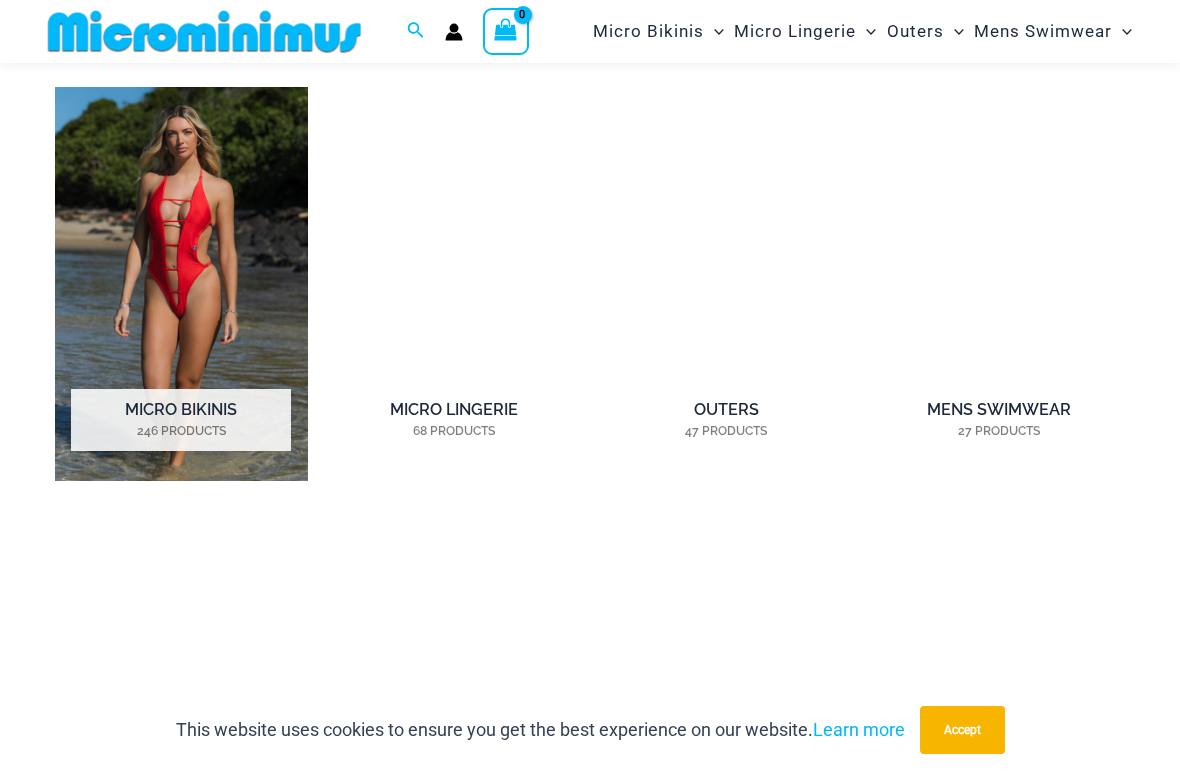 scroll, scrollTop: 1291, scrollLeft: 0, axis: vertical 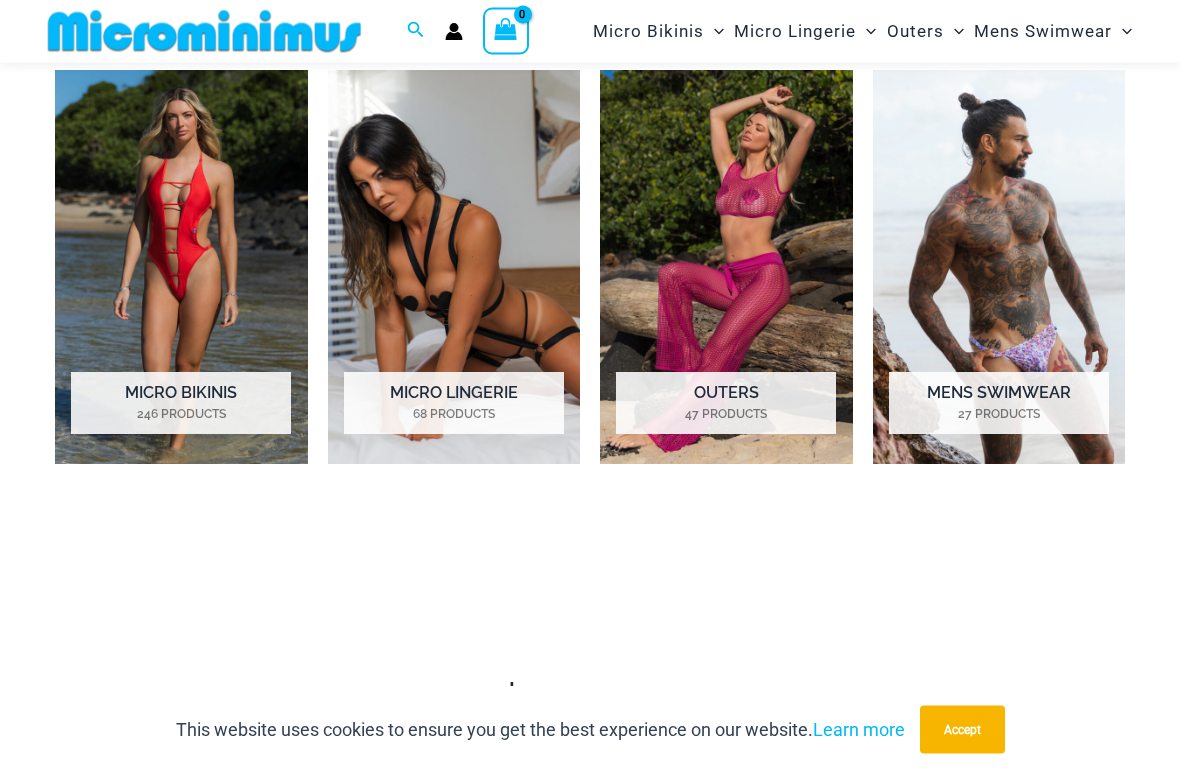 click at bounding box center (181, 267) 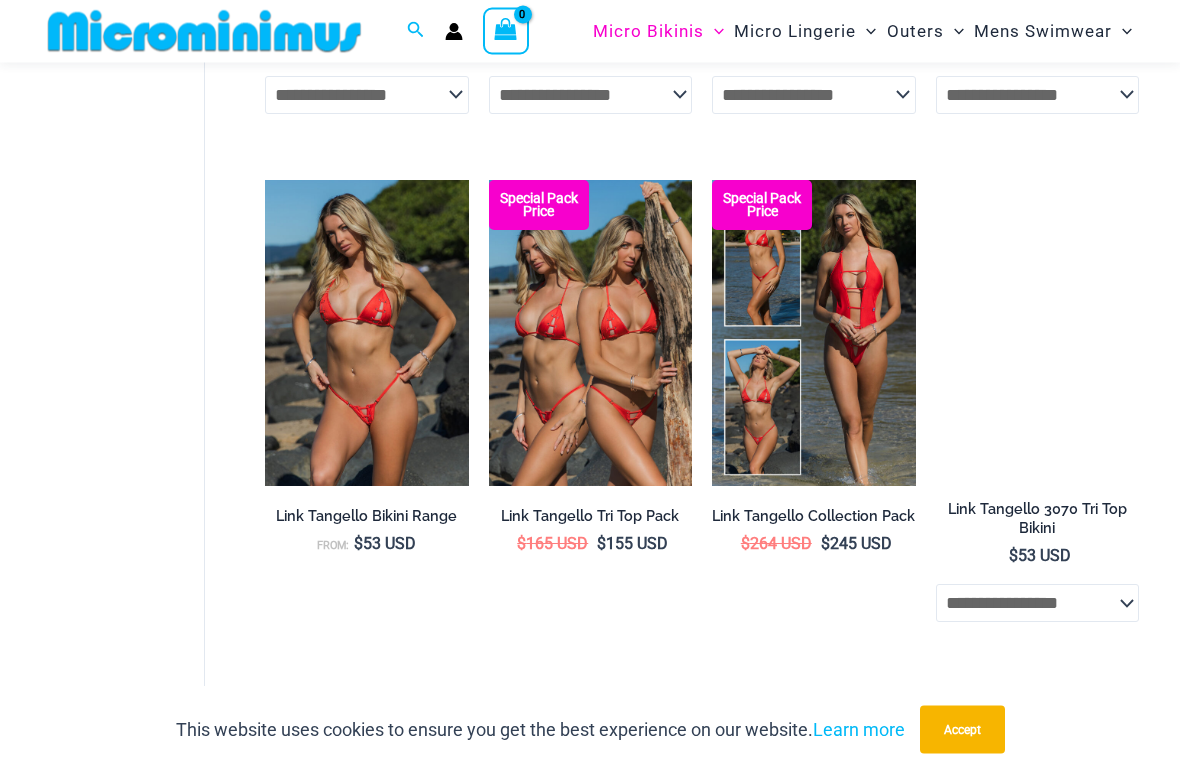 scroll, scrollTop: 1595, scrollLeft: 0, axis: vertical 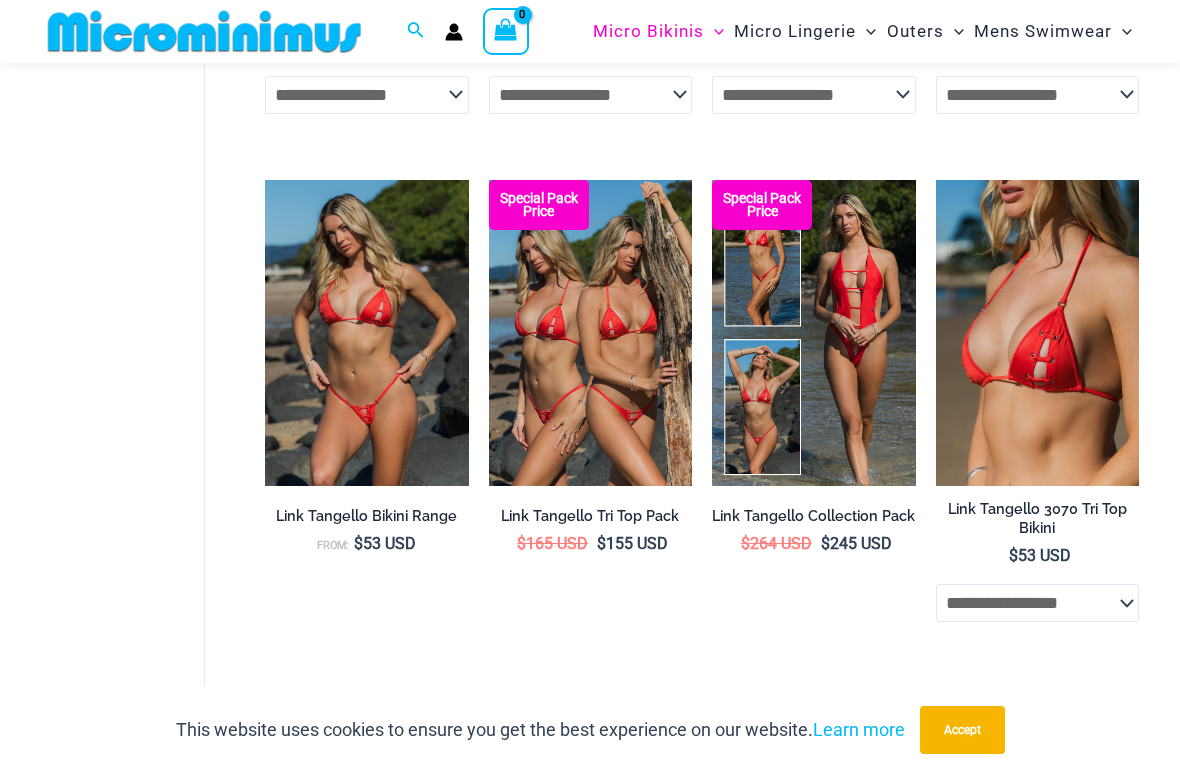 click at bounding box center (712, 180) 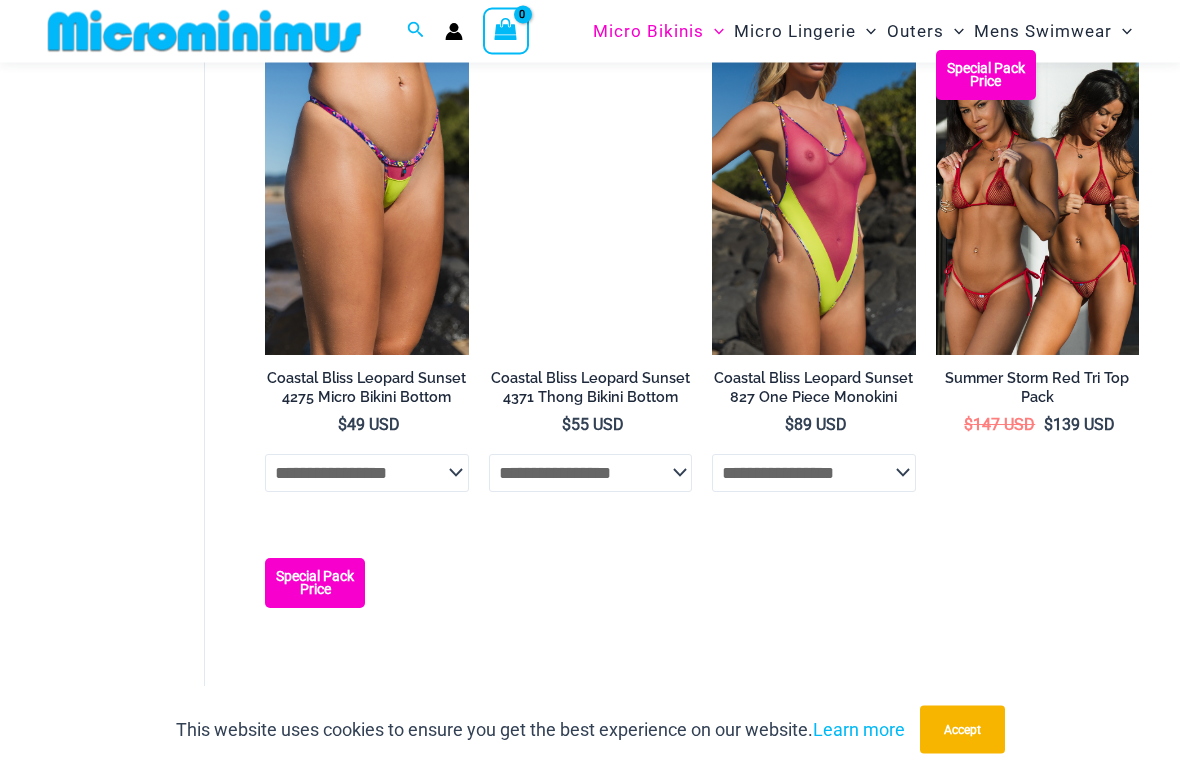 scroll, scrollTop: 3252, scrollLeft: 0, axis: vertical 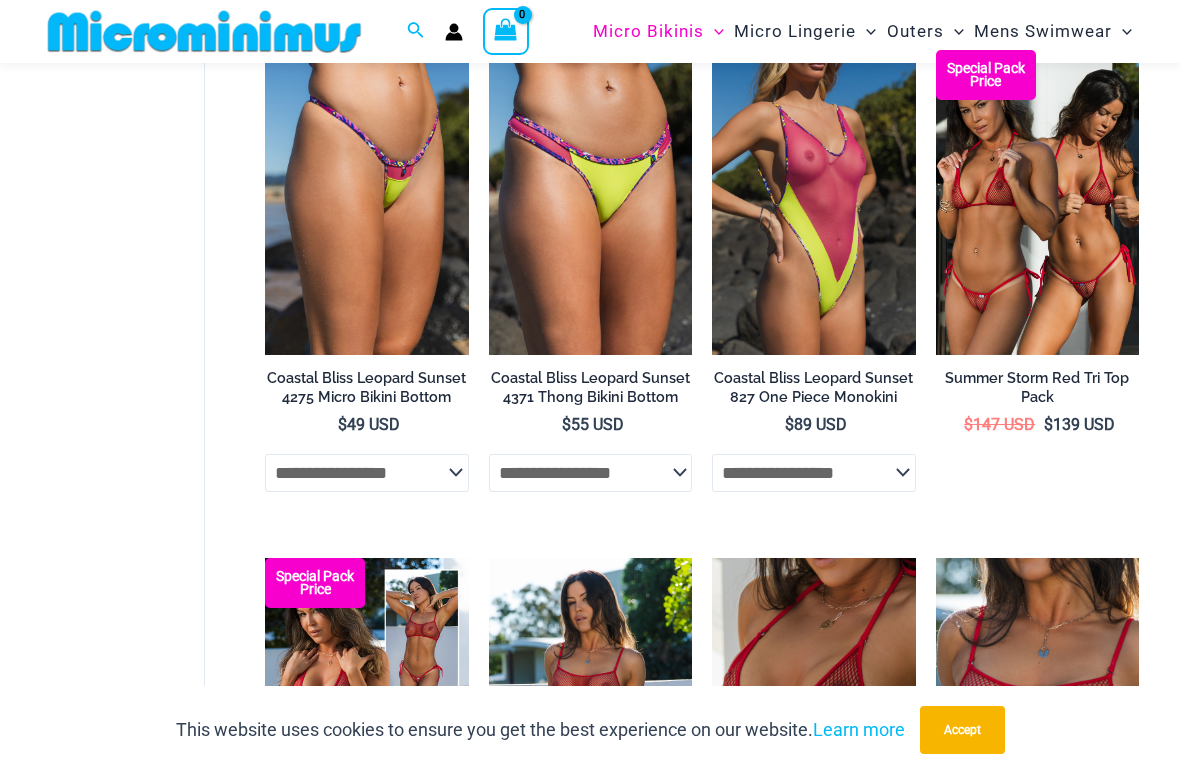 click at bounding box center [936, 50] 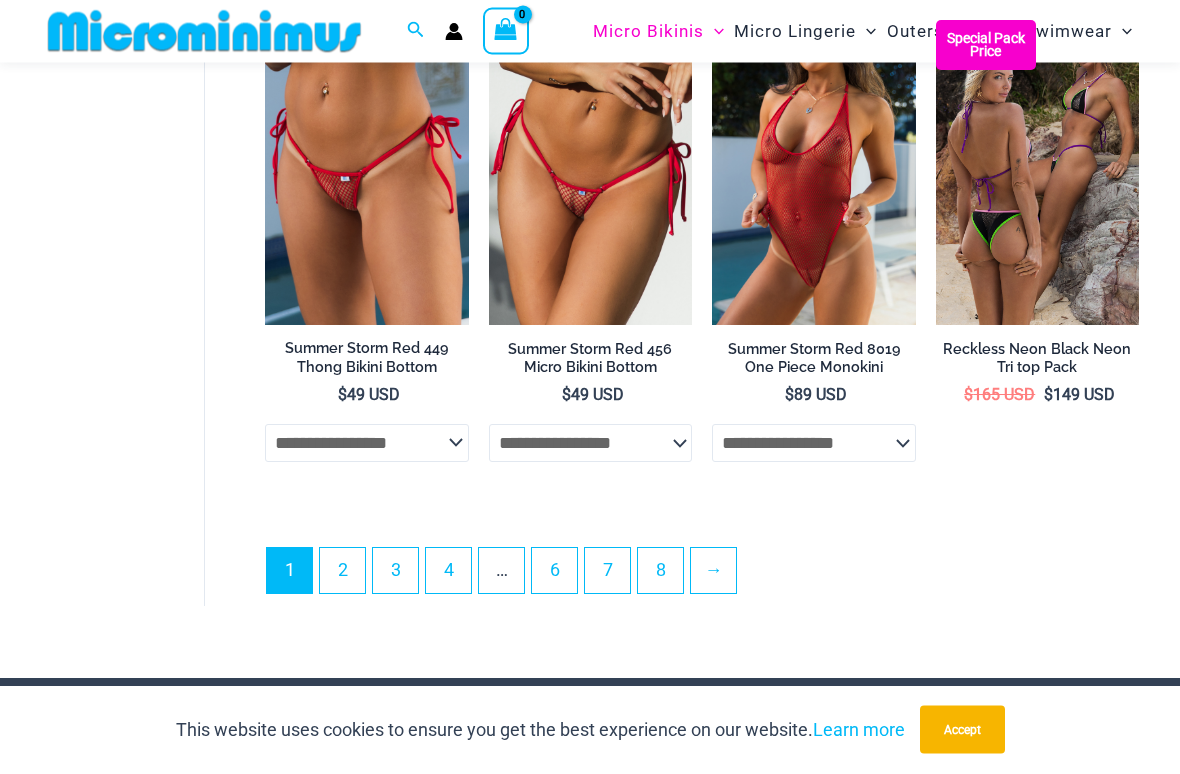 scroll, scrollTop: 4300, scrollLeft: 0, axis: vertical 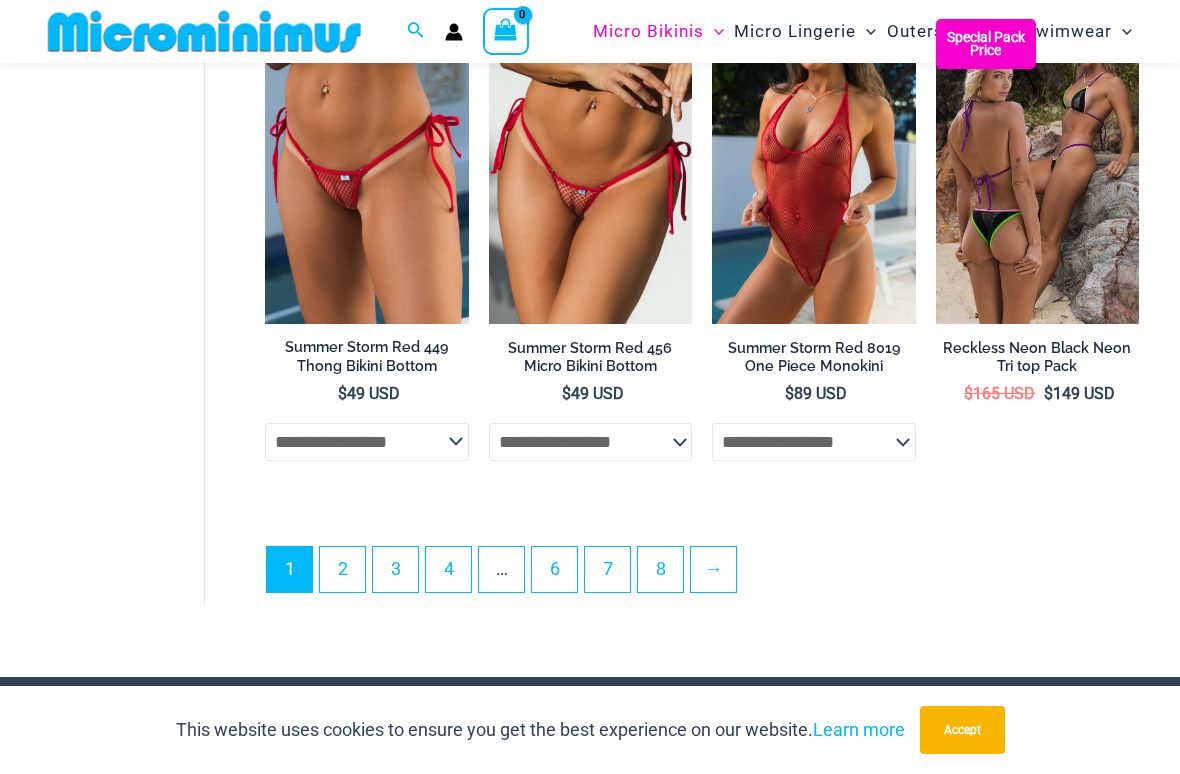 click on "2" at bounding box center (342, 569) 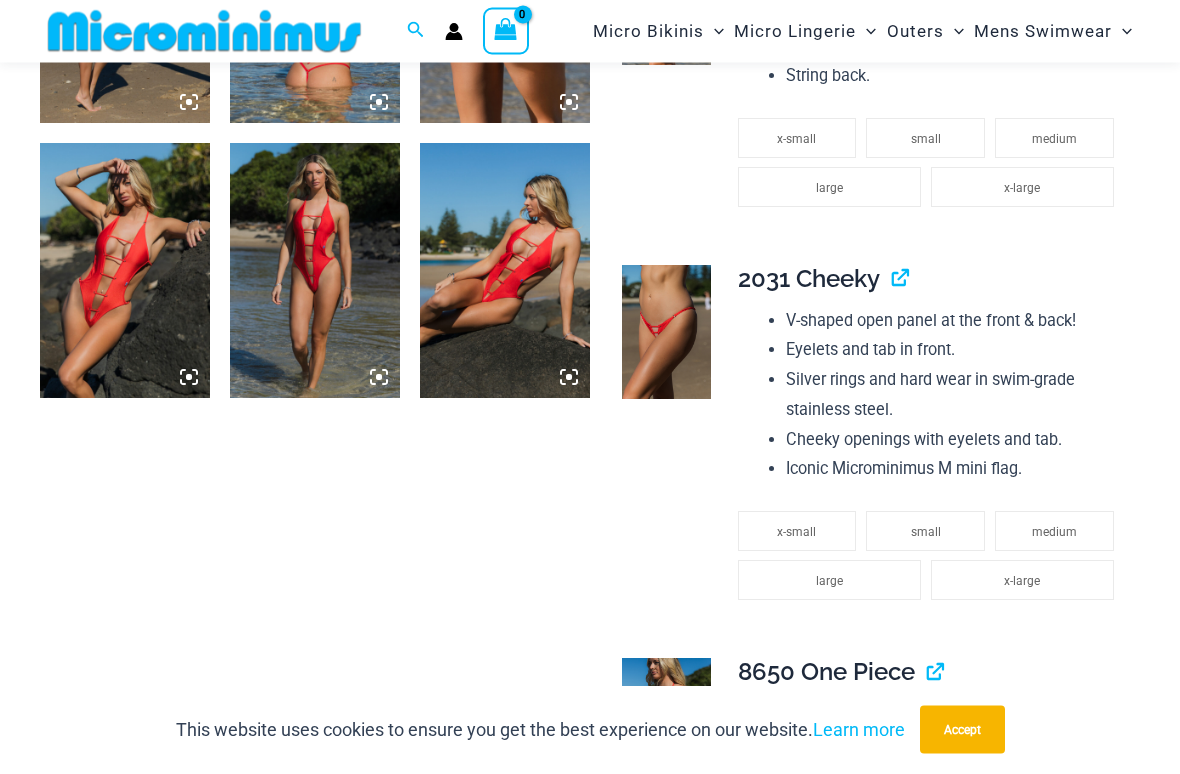 scroll, scrollTop: 1649, scrollLeft: 0, axis: vertical 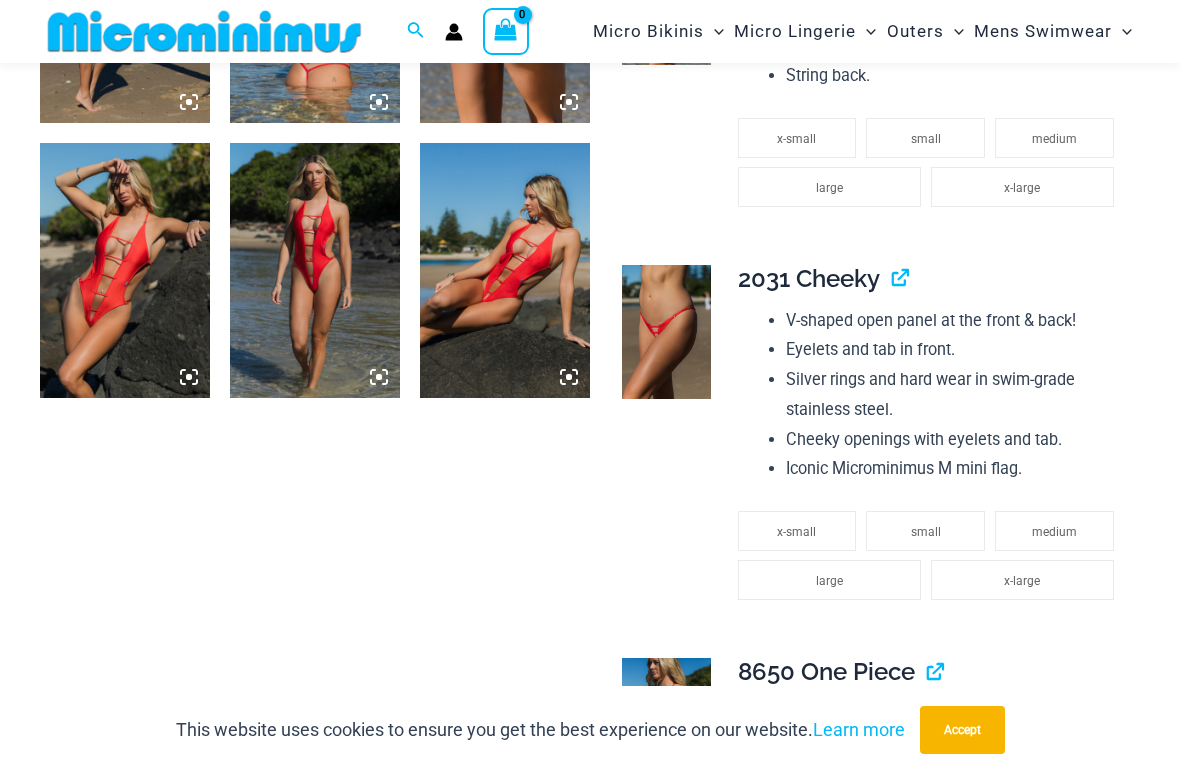 click at bounding box center [125, 270] 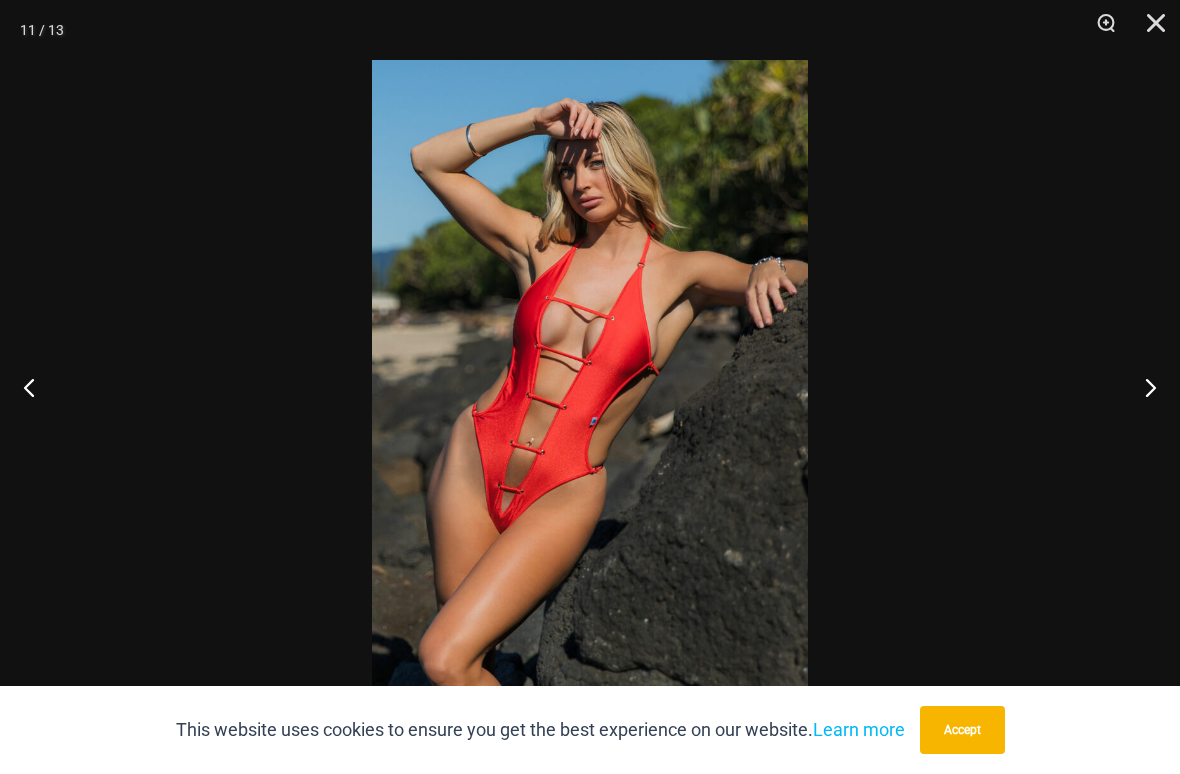 click at bounding box center [1142, 387] 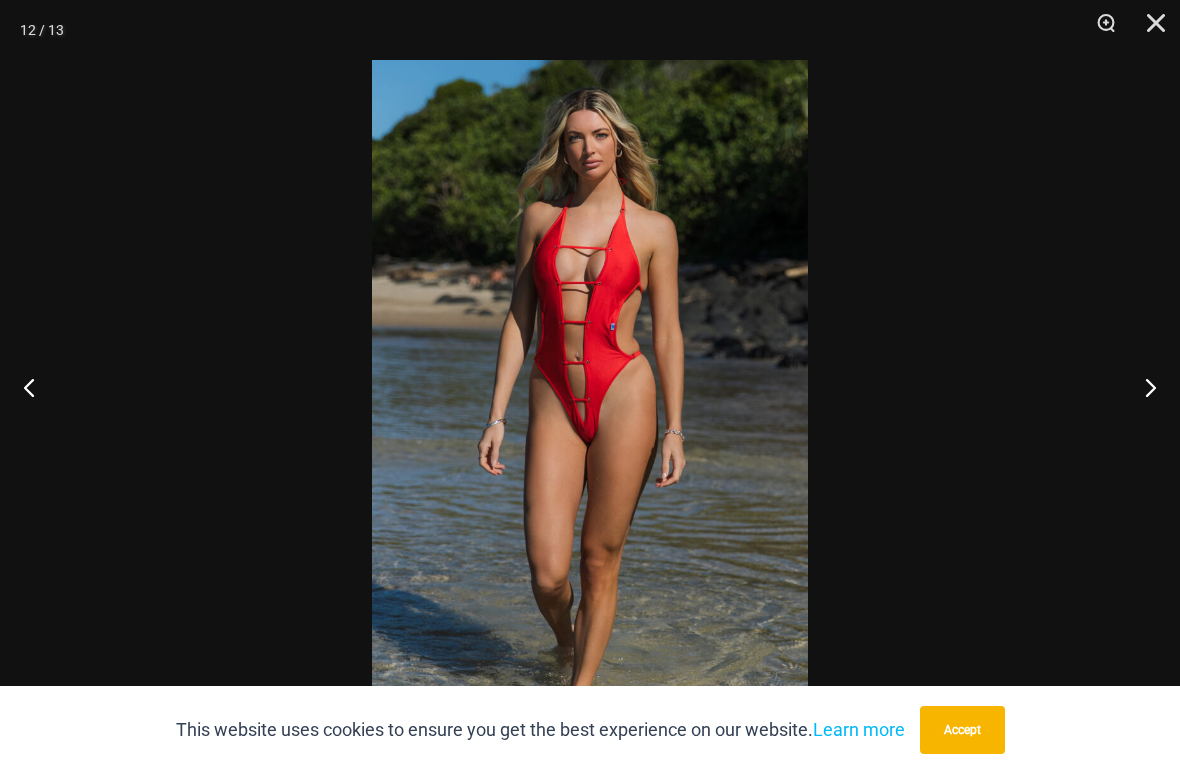 click at bounding box center [1142, 387] 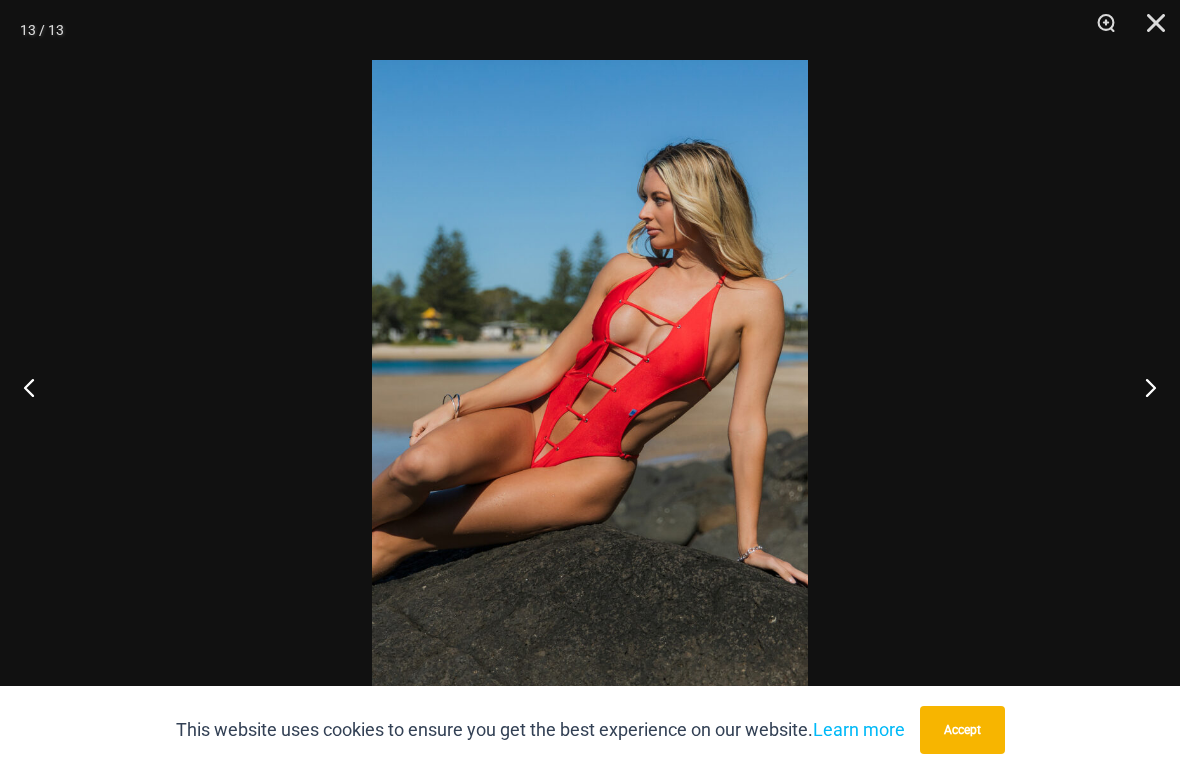 click at bounding box center (1142, 387) 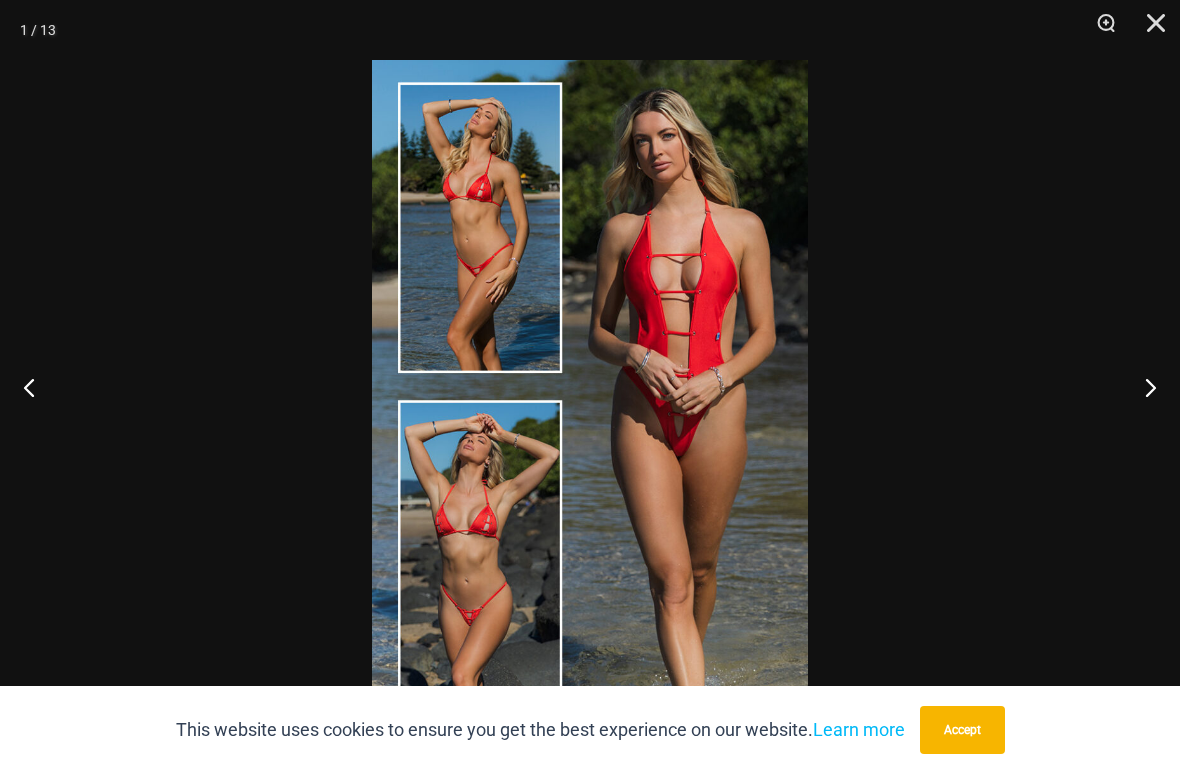 click at bounding box center (1142, 387) 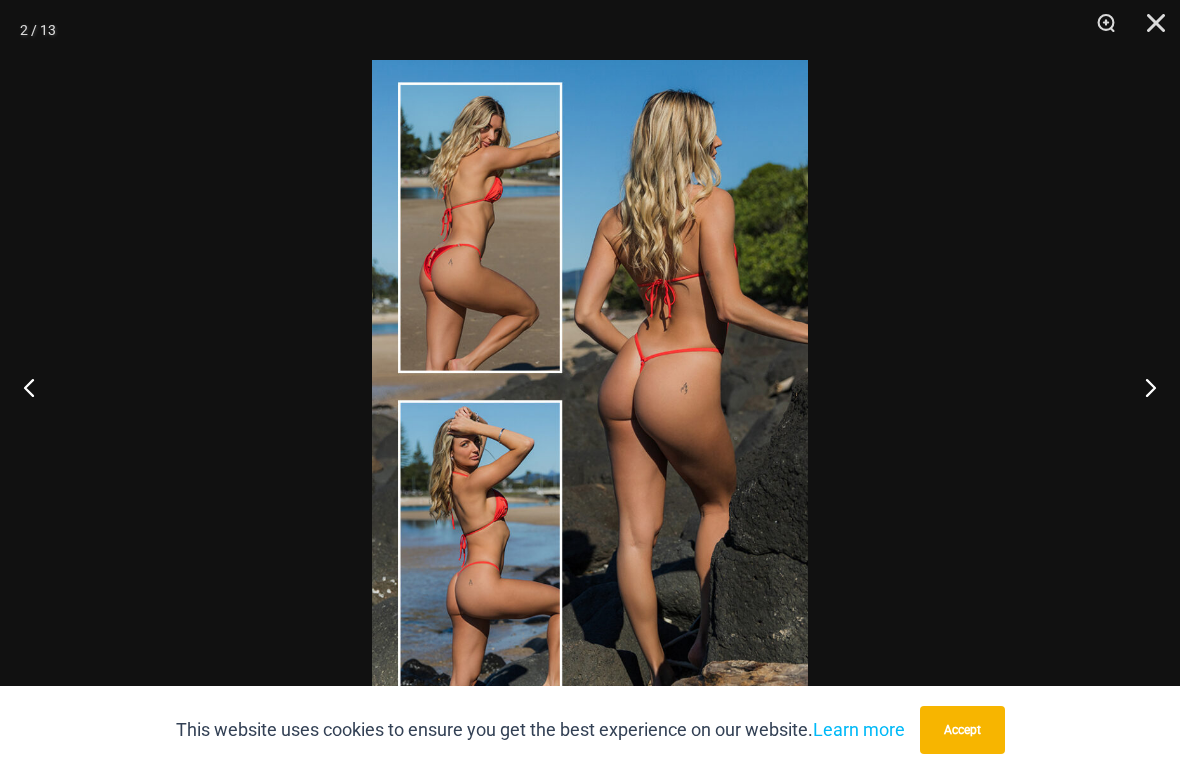 click at bounding box center [1142, 387] 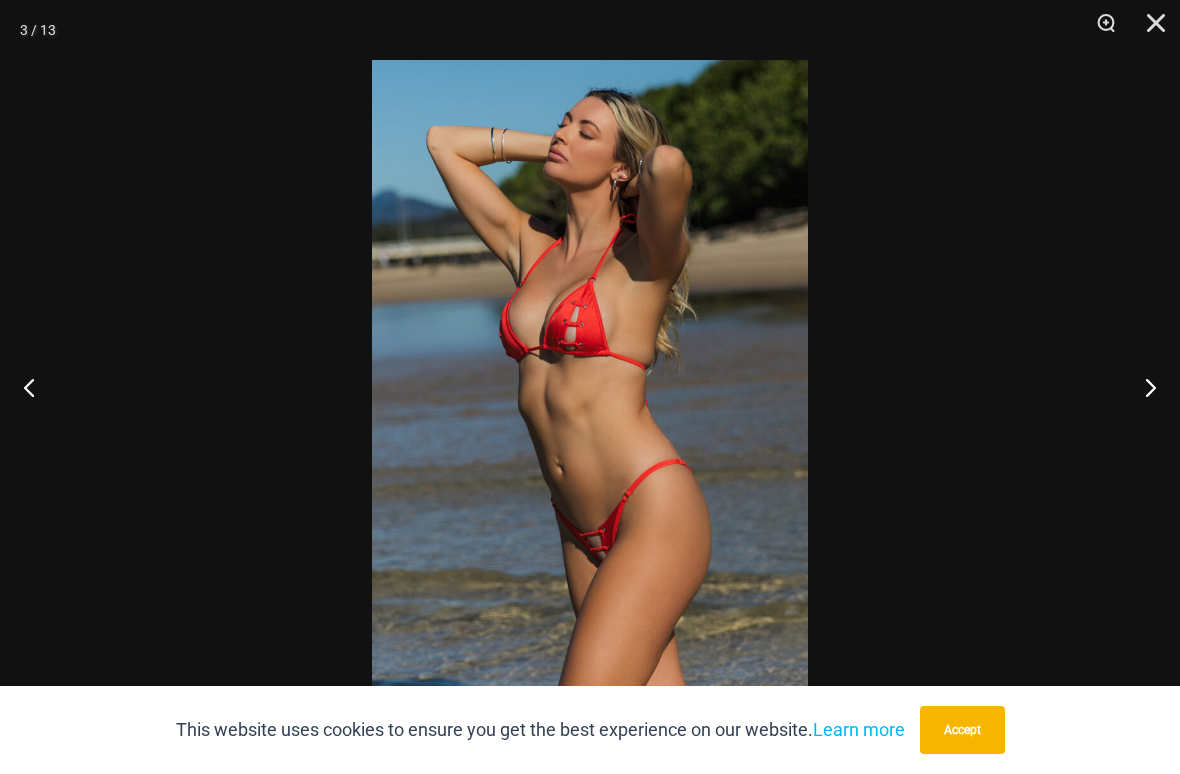 click at bounding box center (1142, 387) 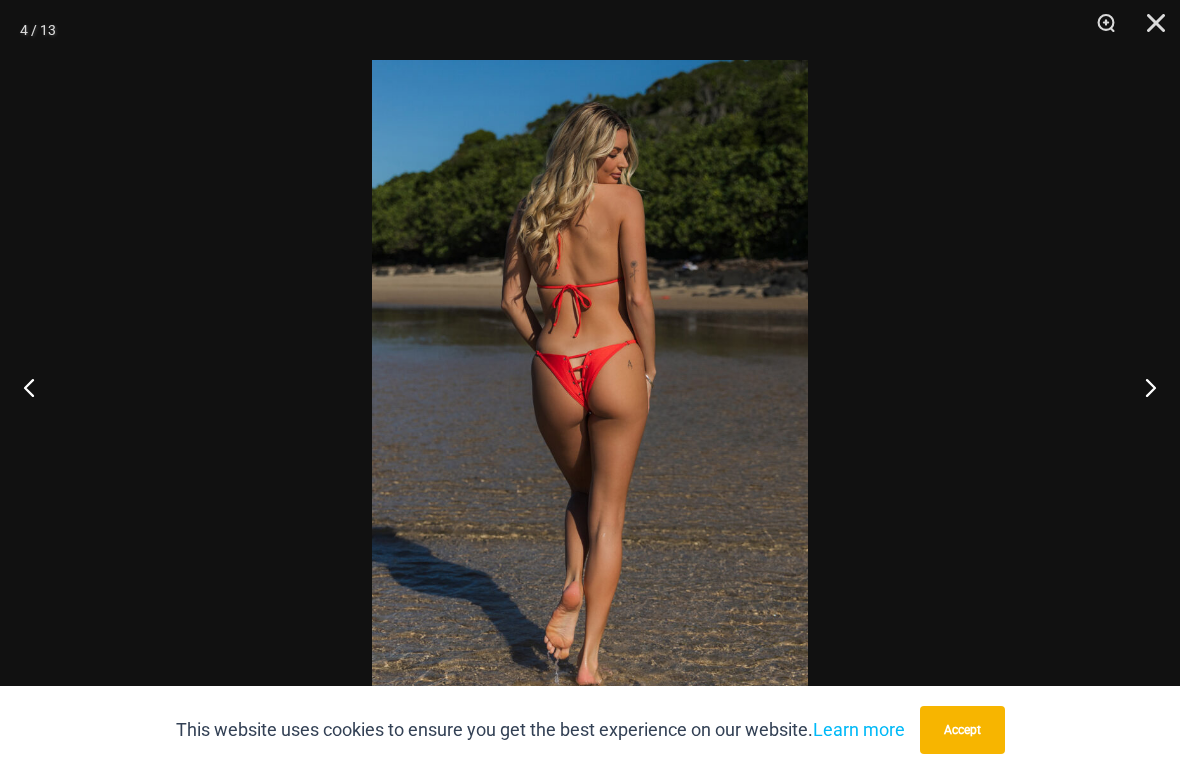 click at bounding box center (1142, 387) 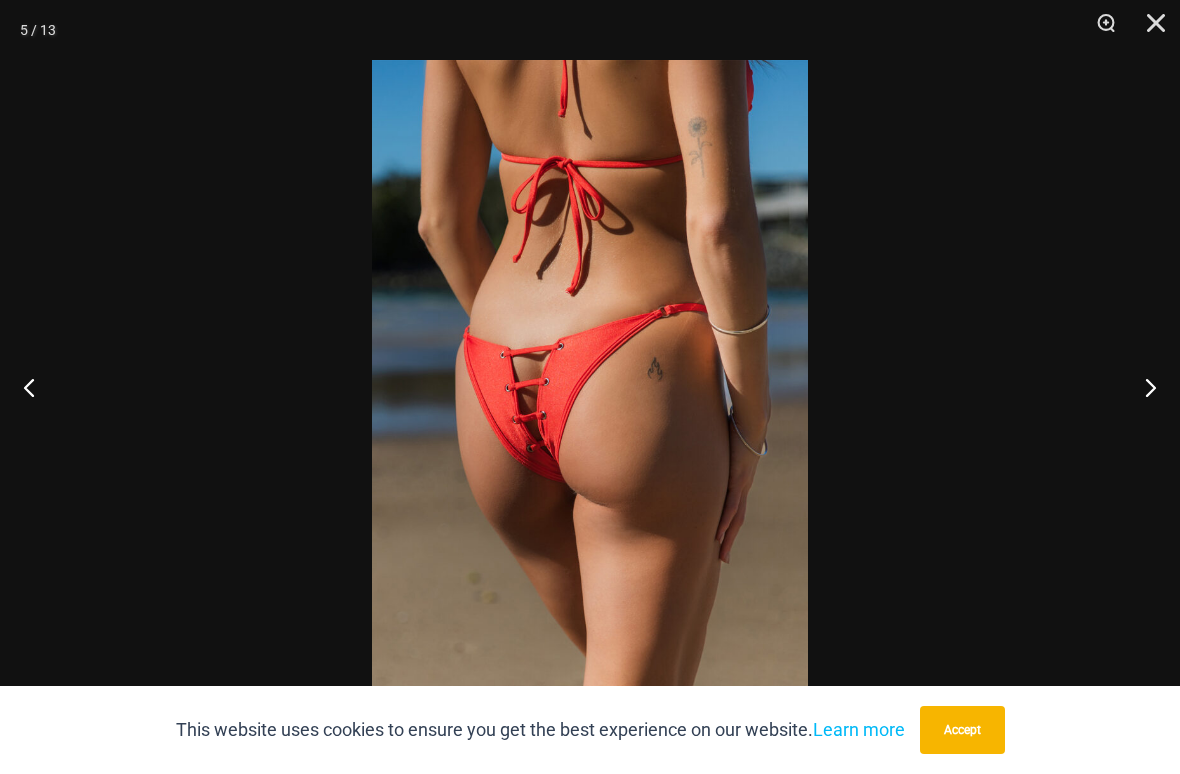 click at bounding box center (1142, 387) 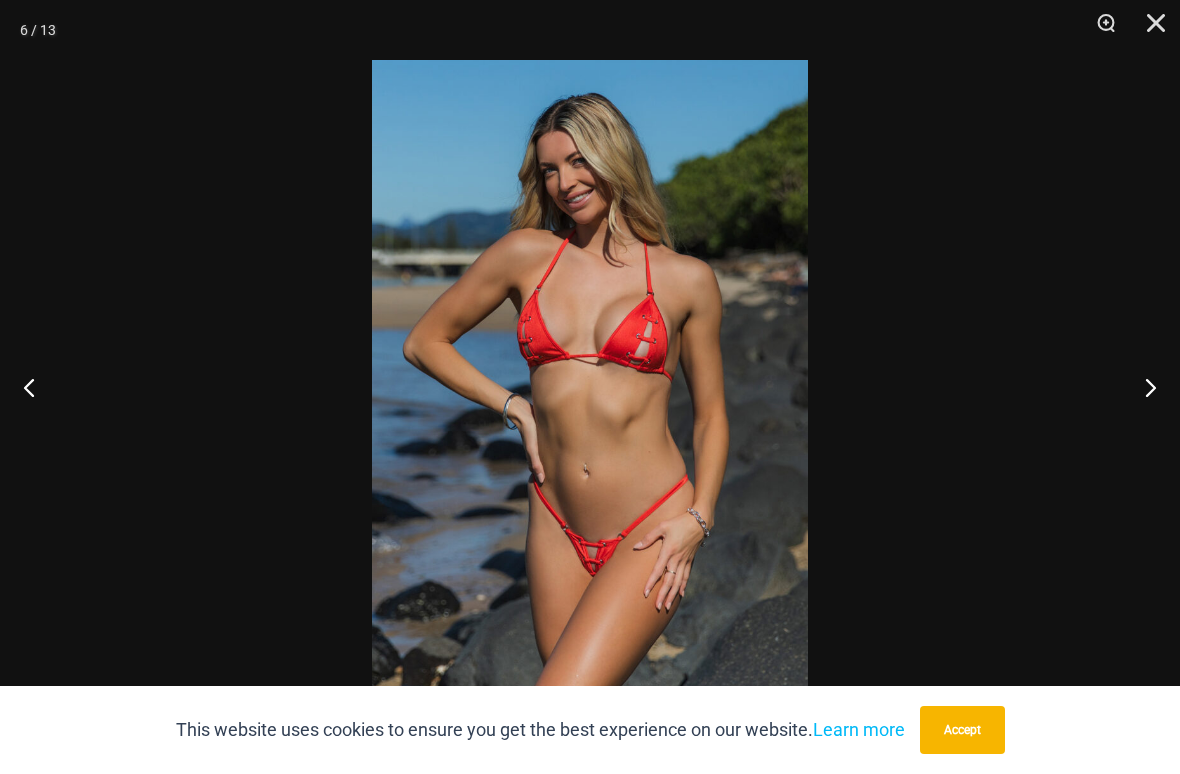 click at bounding box center [37, 387] 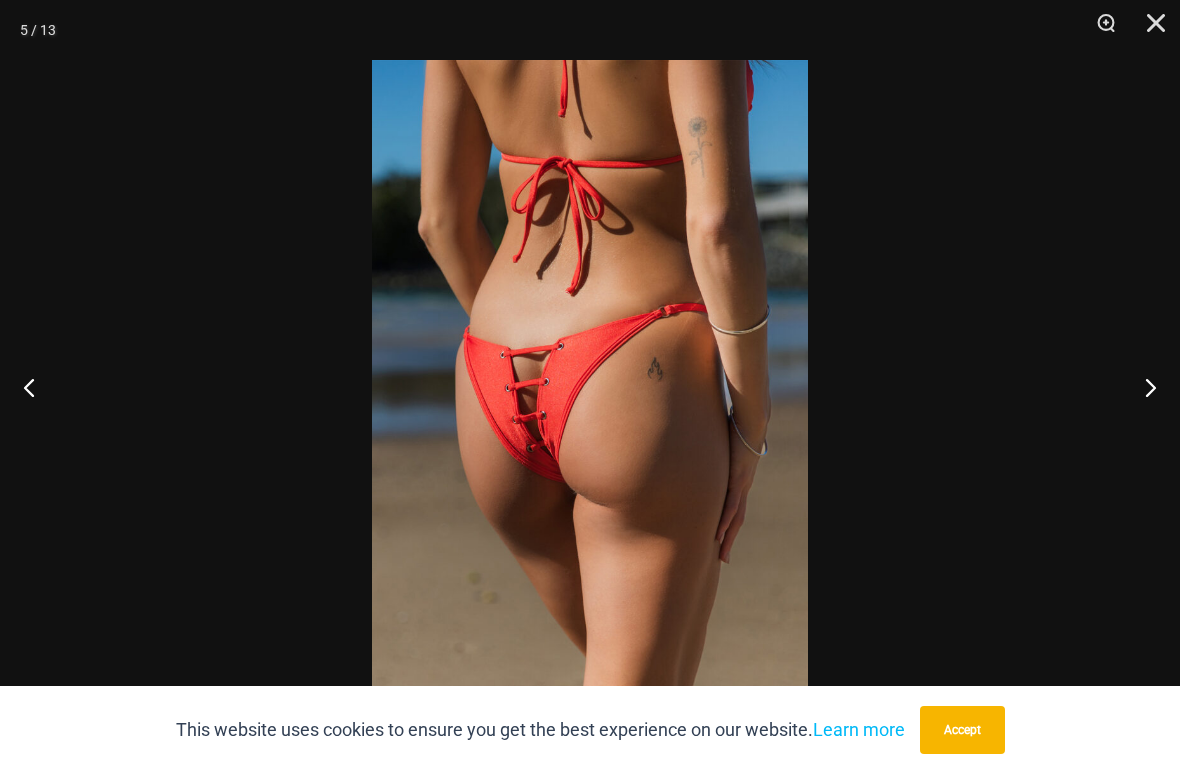 click at bounding box center [1142, 387] 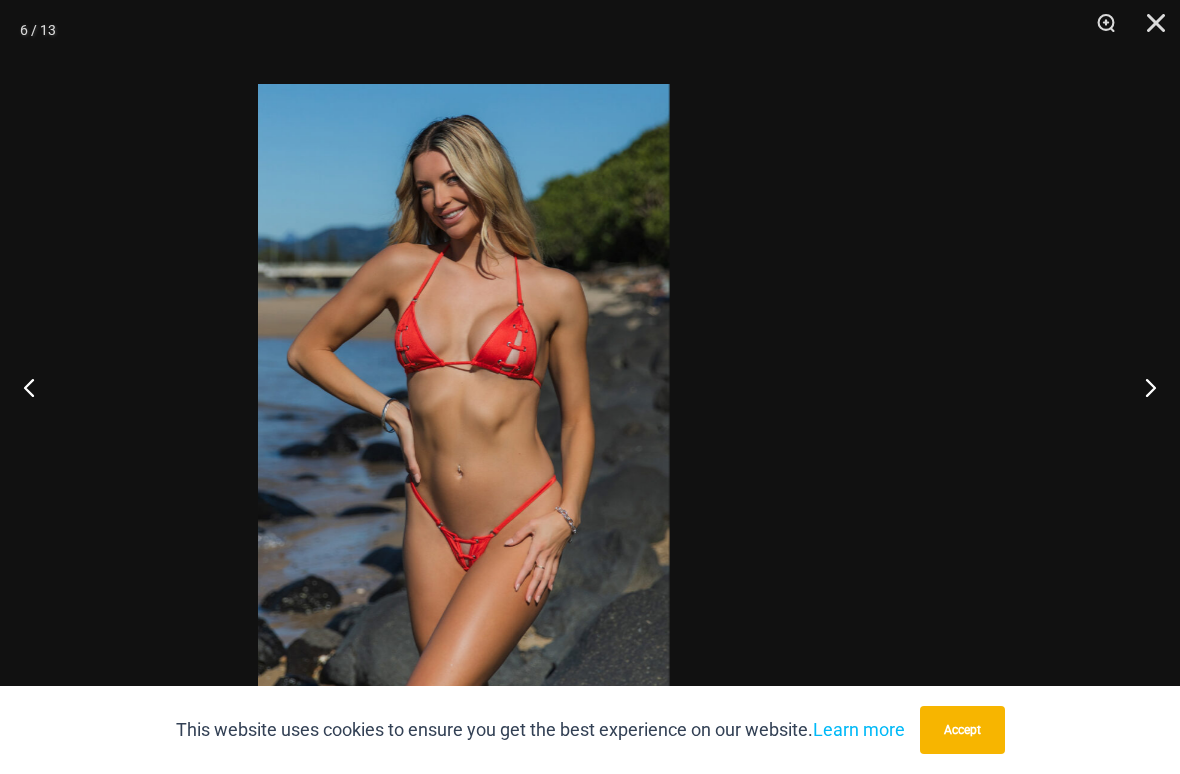 click at bounding box center (463, 392) 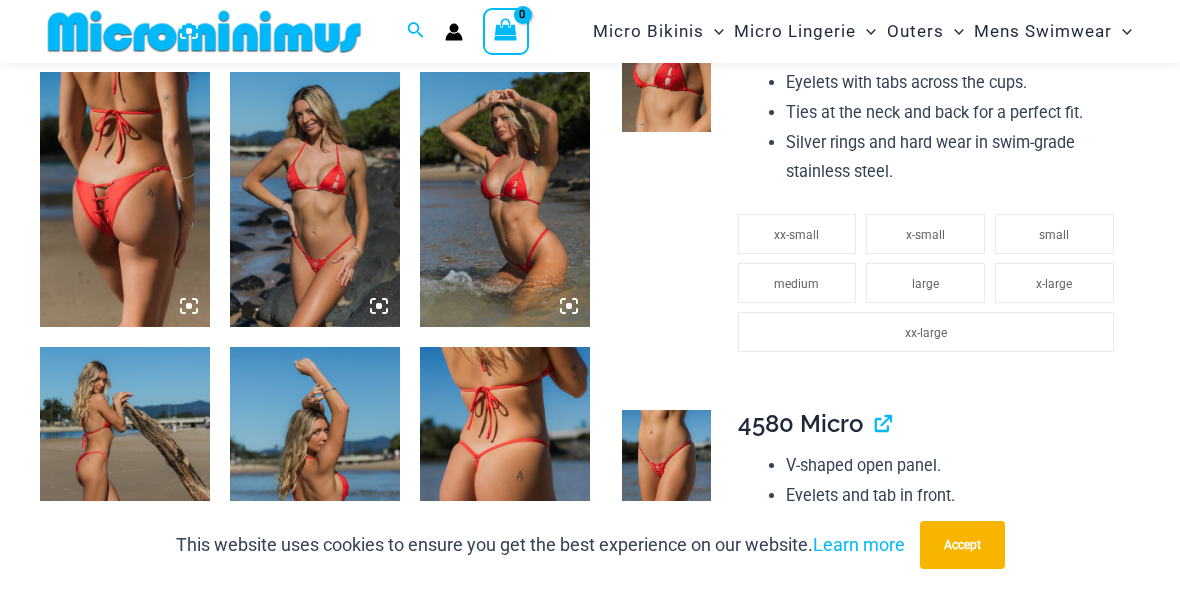 scroll, scrollTop: 1117, scrollLeft: 0, axis: vertical 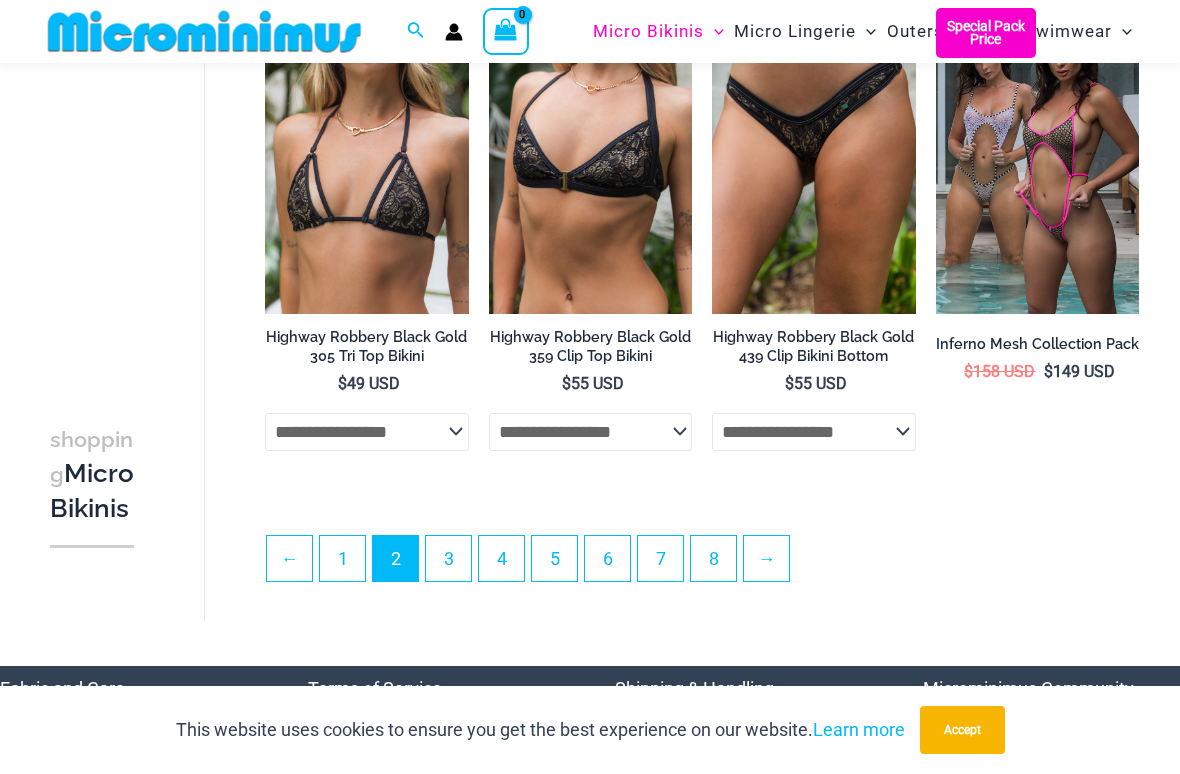 click on "3" at bounding box center (448, 558) 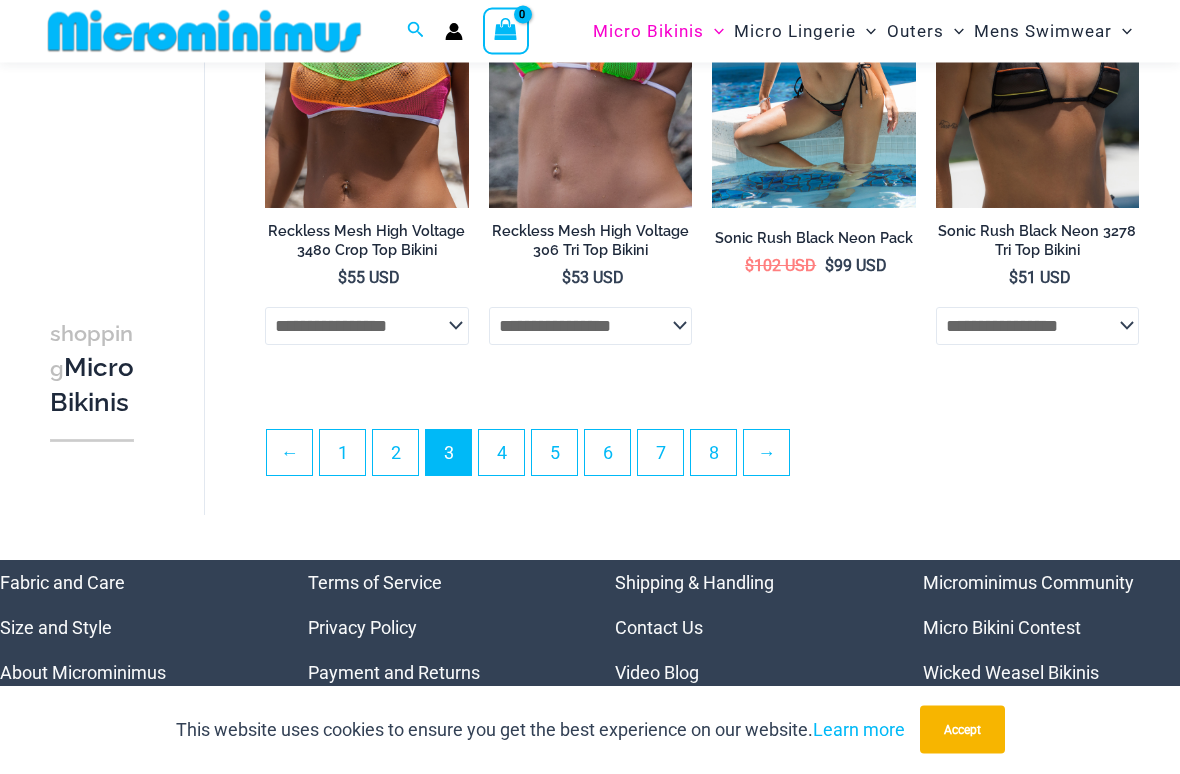 scroll, scrollTop: 3880, scrollLeft: 0, axis: vertical 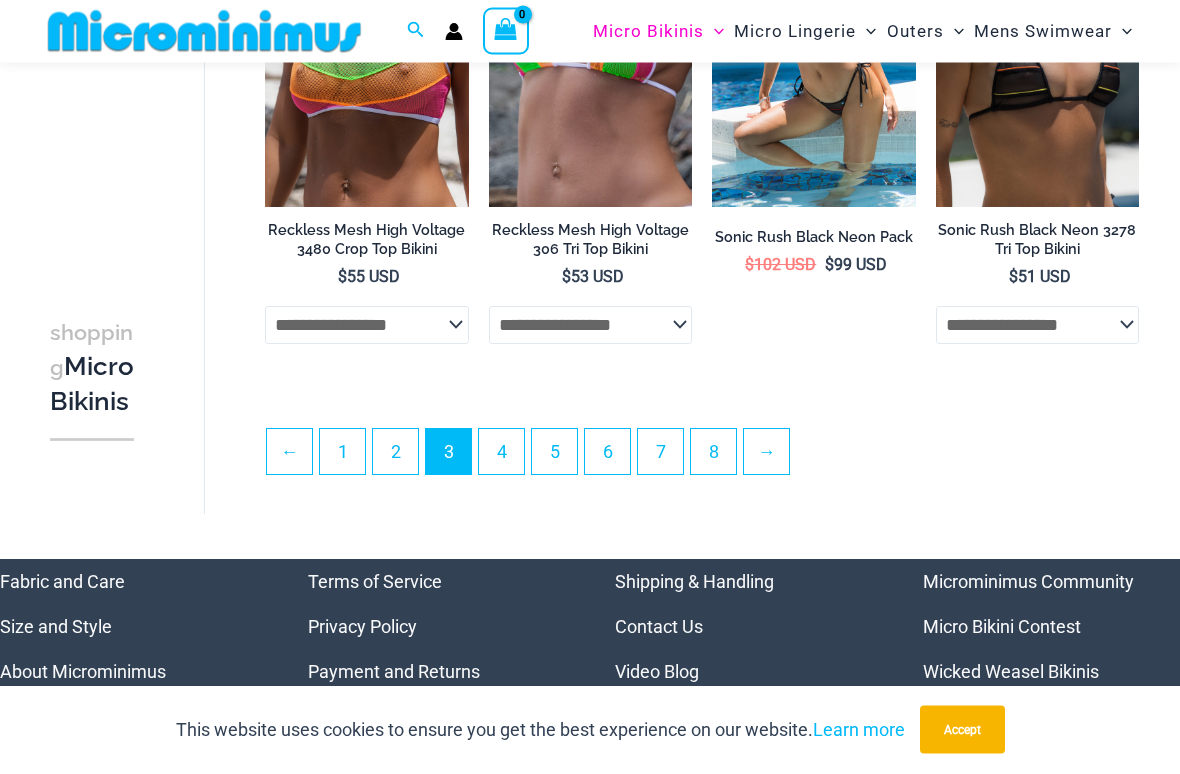 click on "4" at bounding box center [501, 452] 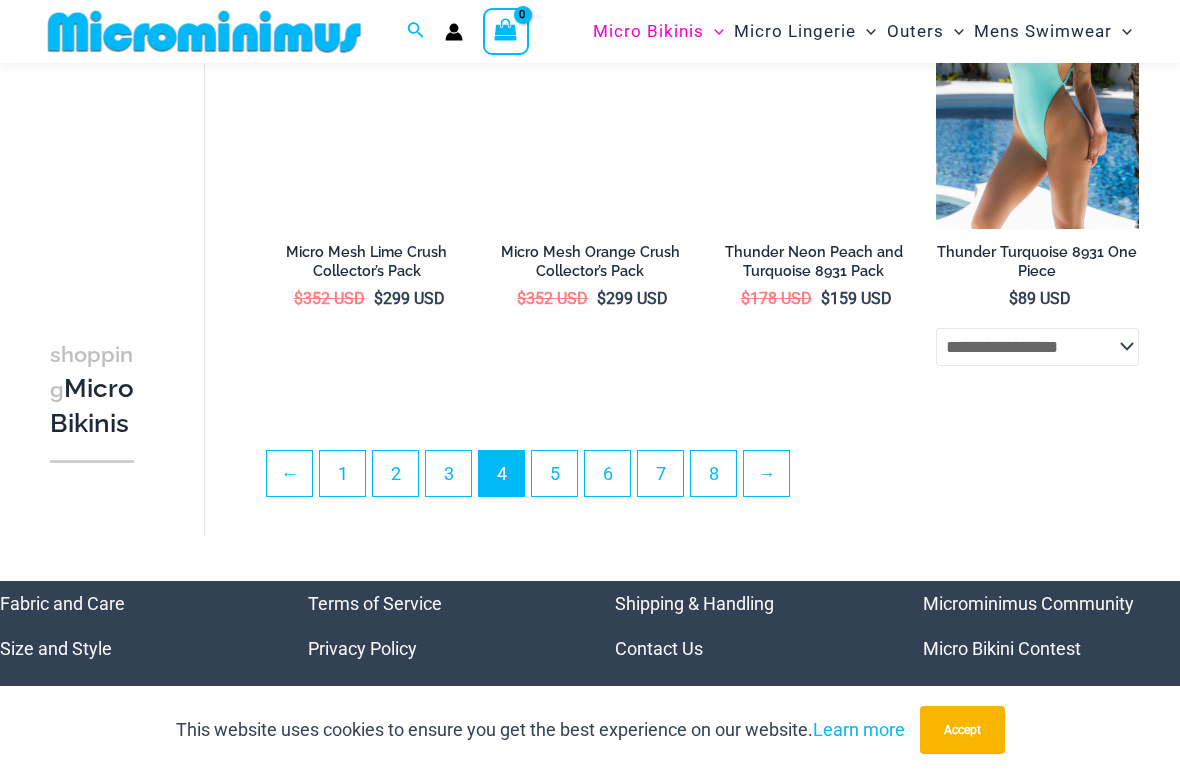 scroll, scrollTop: 3852, scrollLeft: 0, axis: vertical 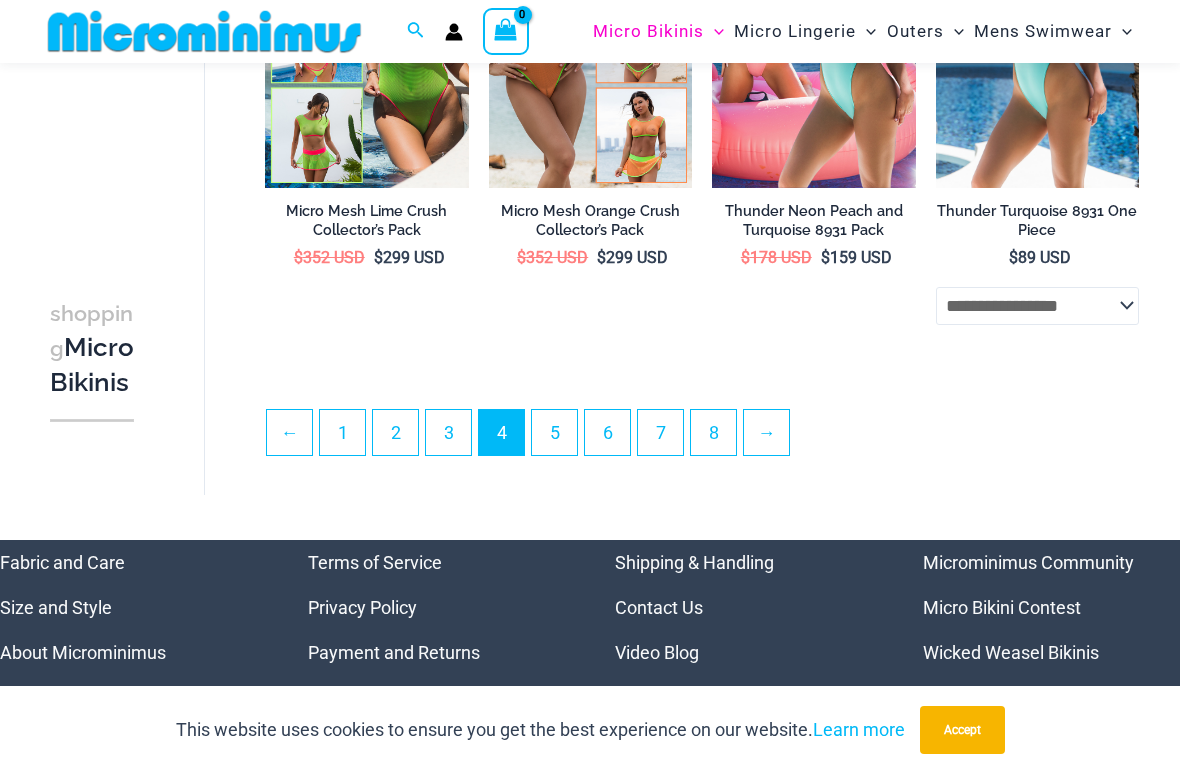 click on "5" at bounding box center [554, 432] 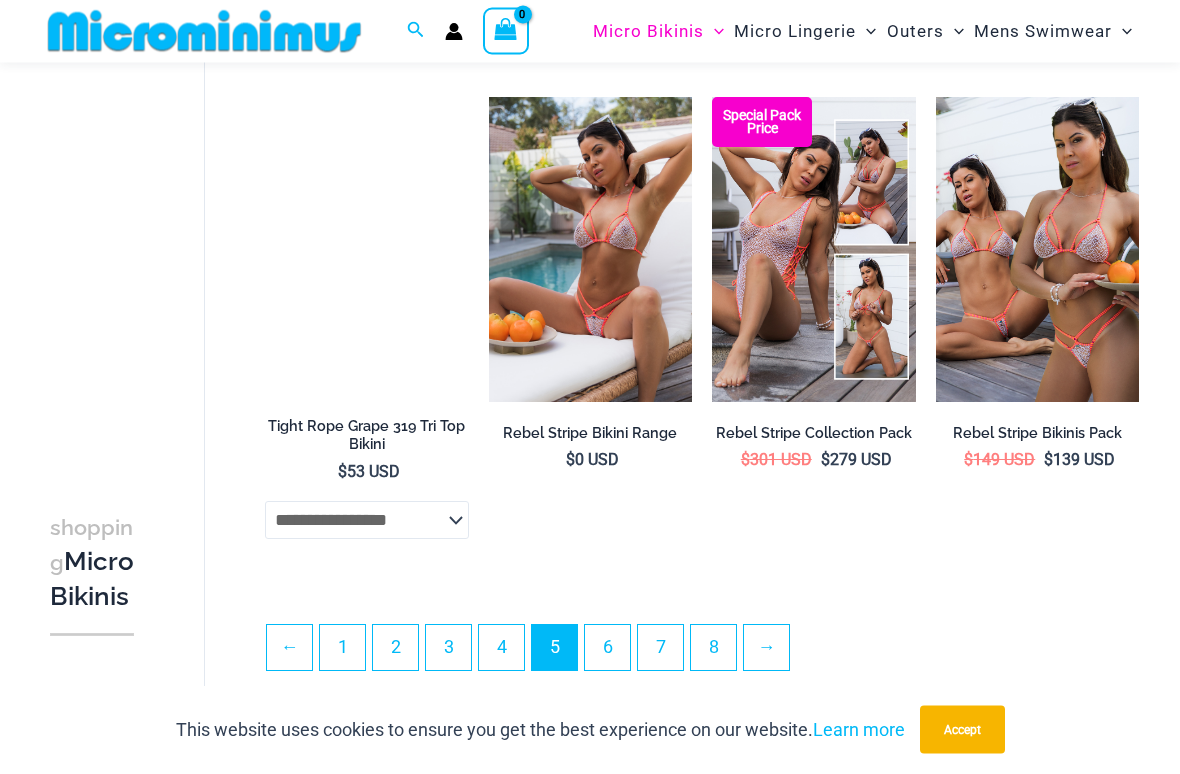 scroll, scrollTop: 3694, scrollLeft: 0, axis: vertical 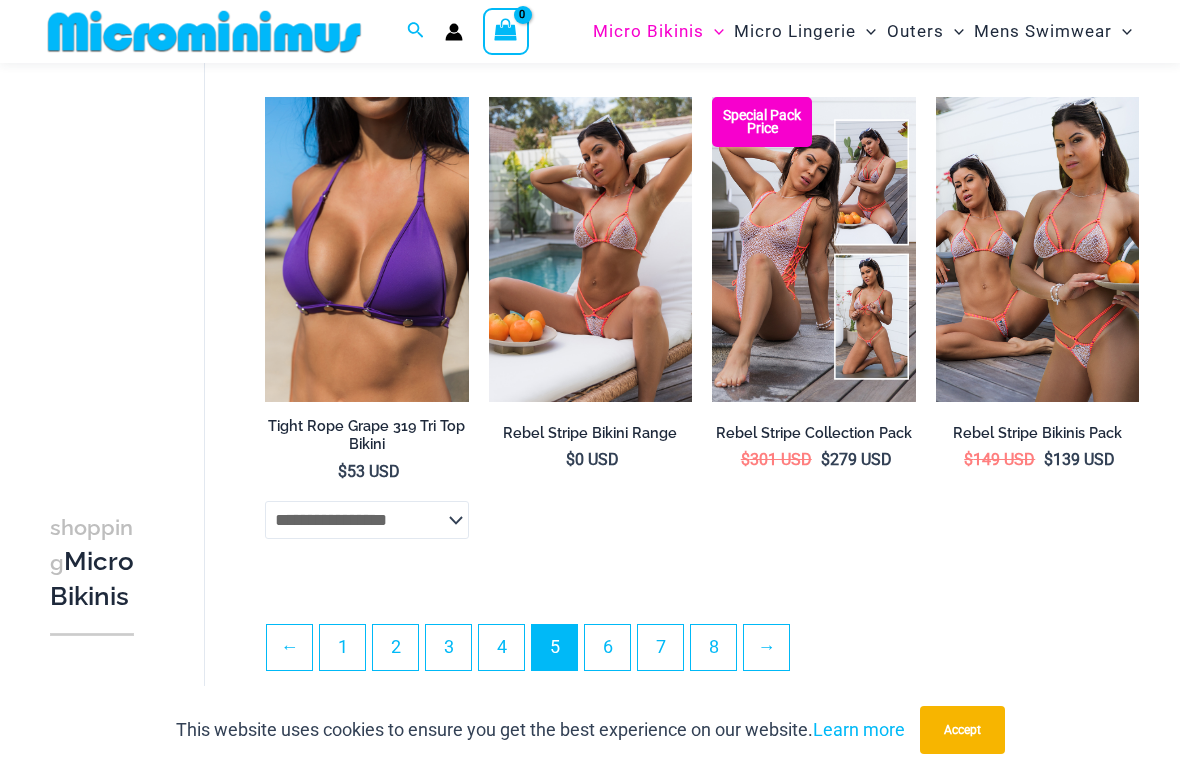 click at bounding box center [712, 97] 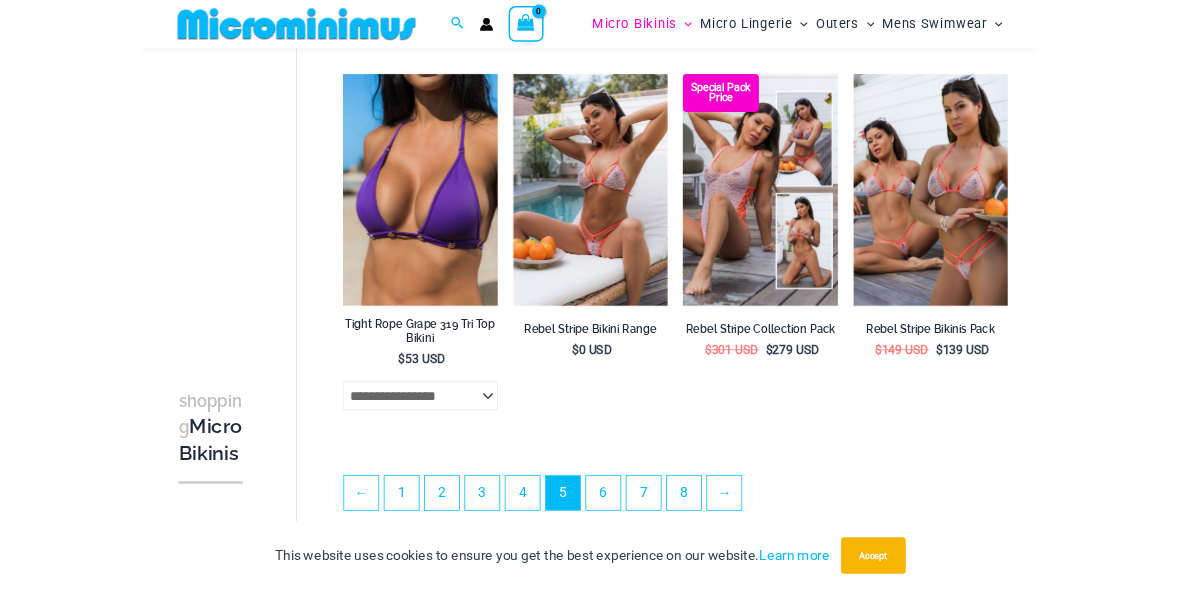 scroll, scrollTop: 3798, scrollLeft: 0, axis: vertical 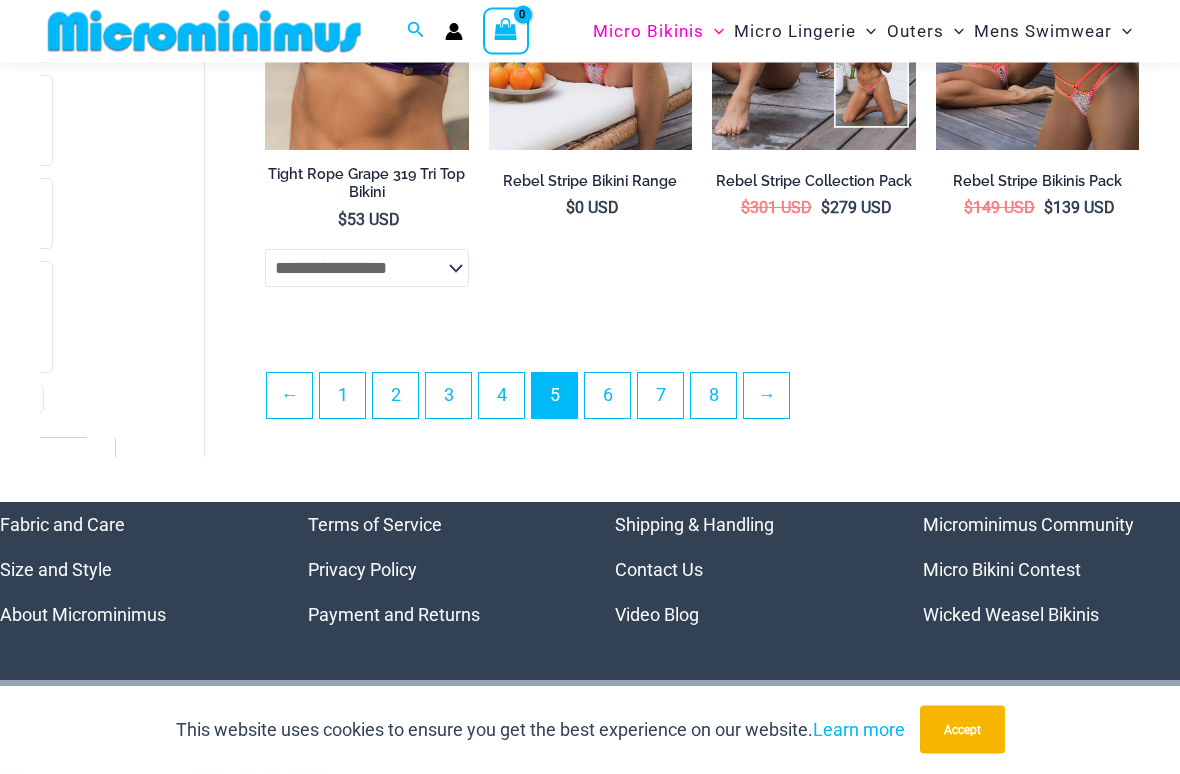 click on "6" at bounding box center (607, 396) 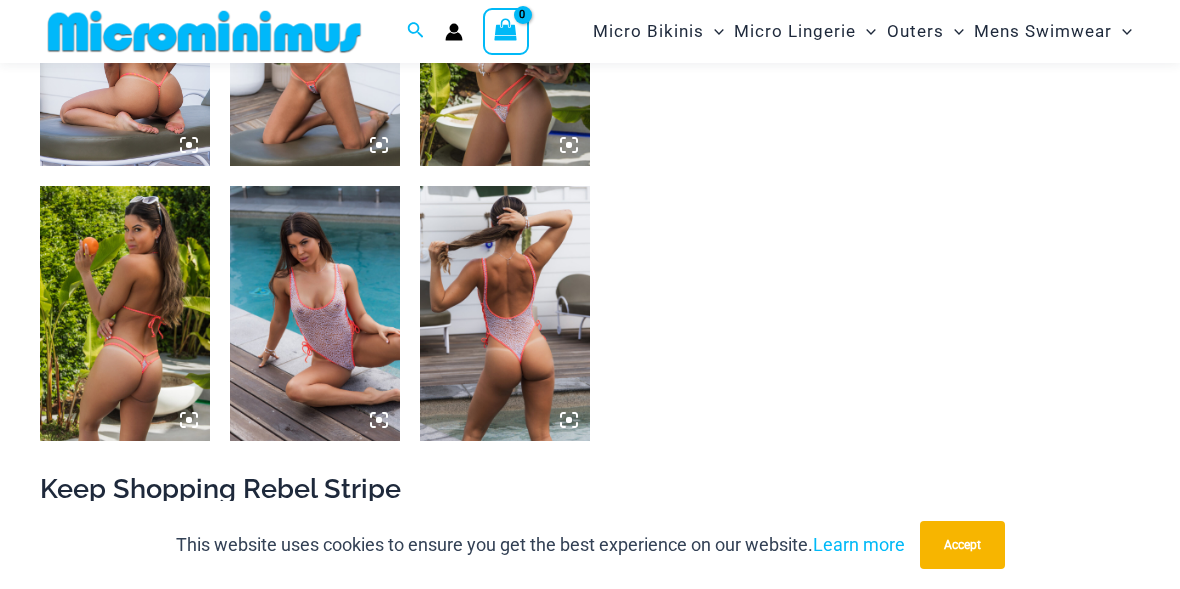scroll, scrollTop: 1032, scrollLeft: 0, axis: vertical 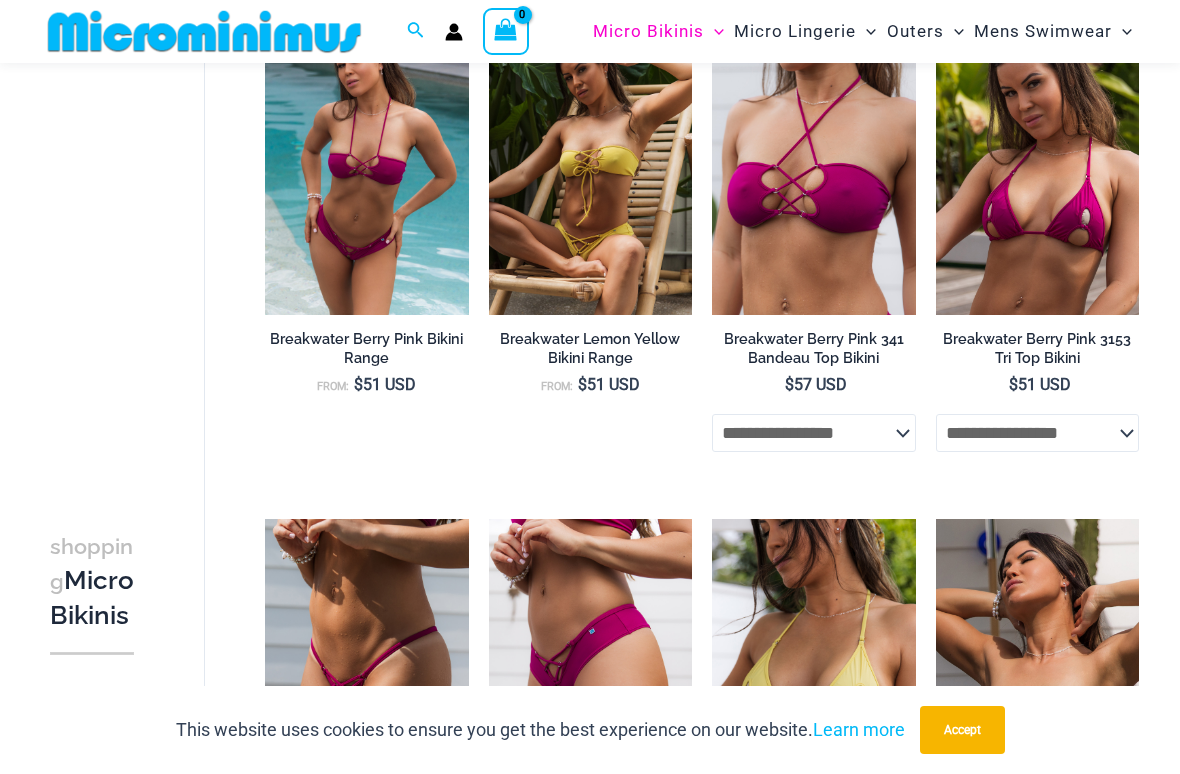 click at bounding box center (936, 10) 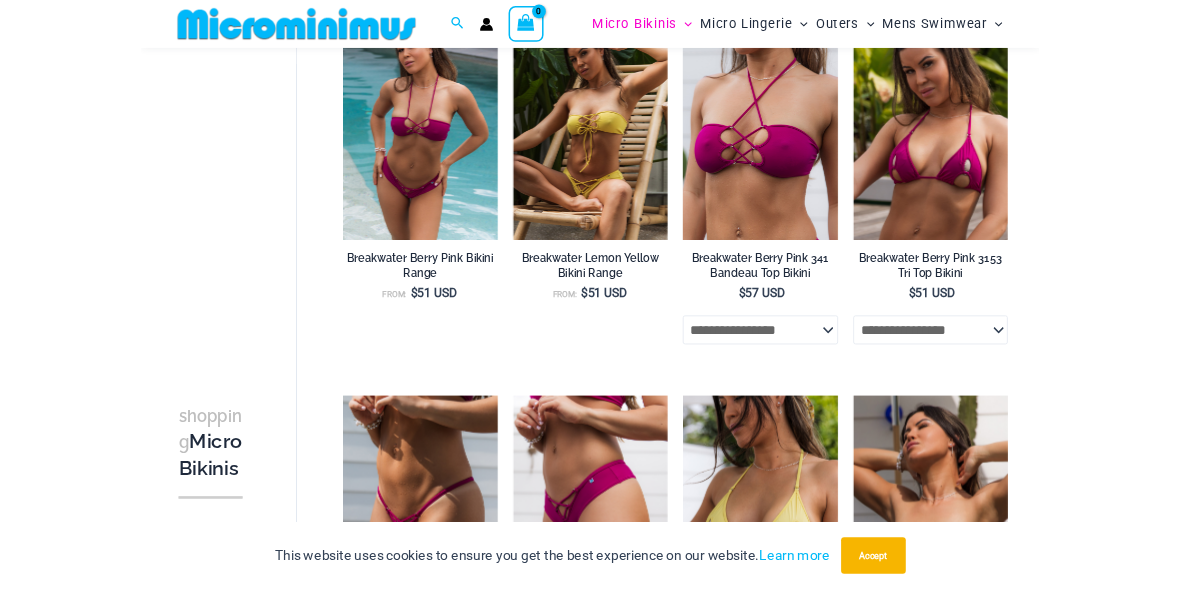 scroll, scrollTop: 776, scrollLeft: 0, axis: vertical 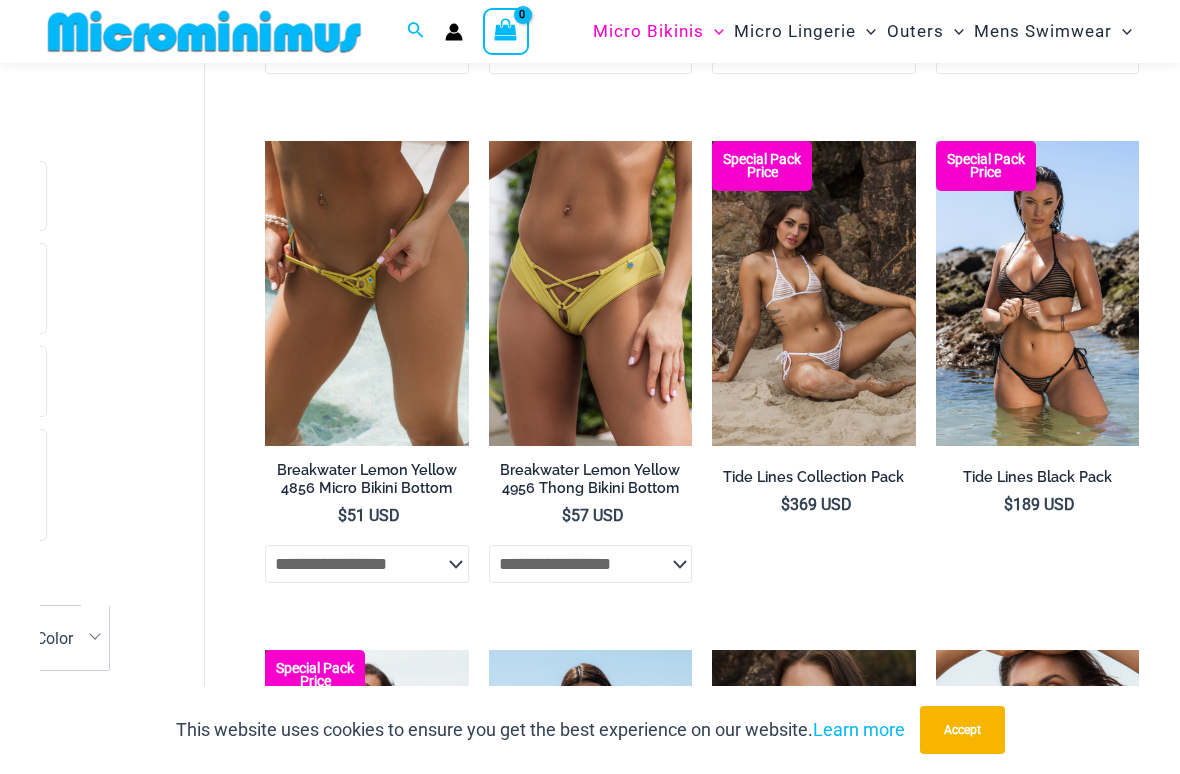 click at bounding box center (265, 141) 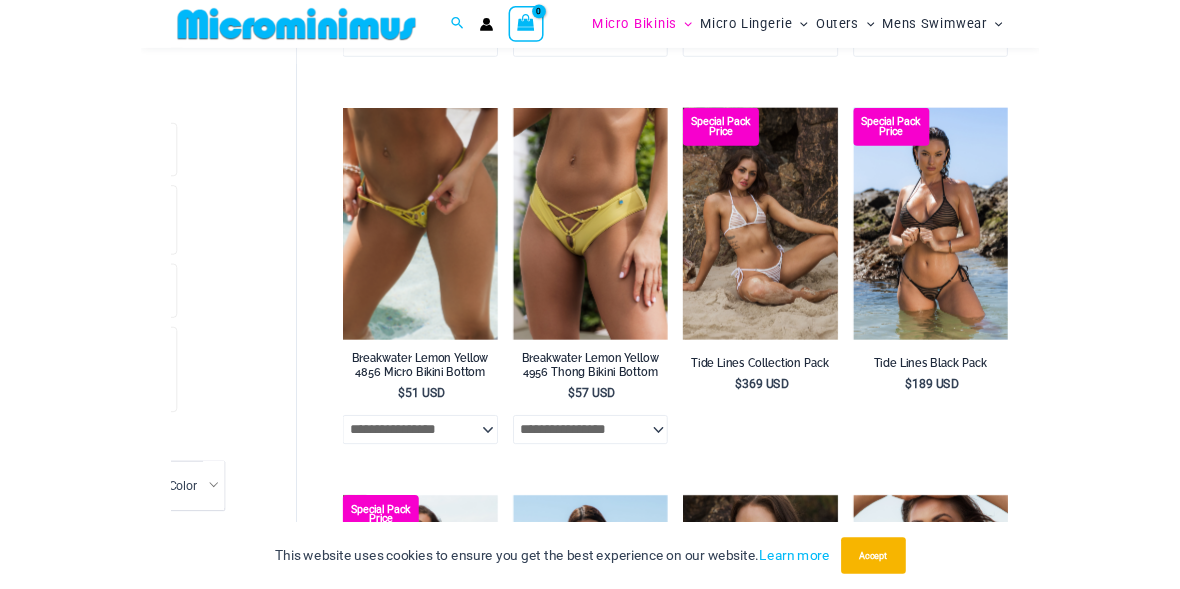 scroll, scrollTop: 1687, scrollLeft: 0, axis: vertical 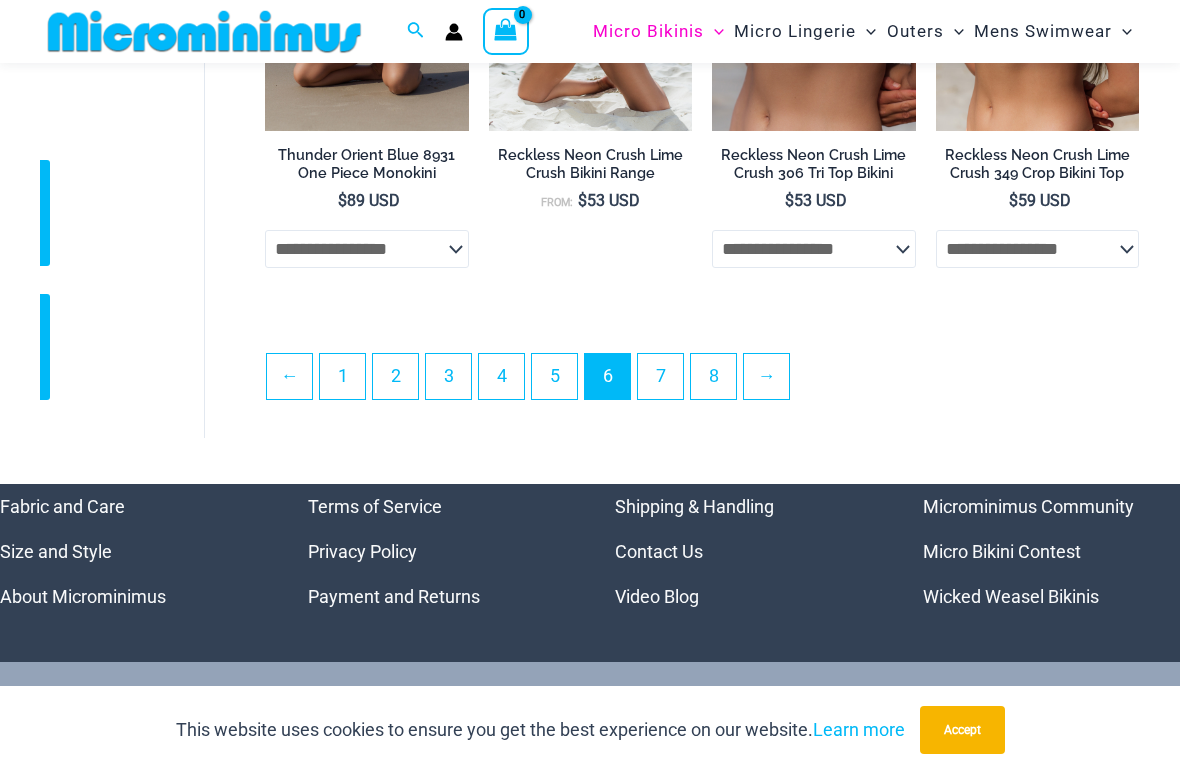 click on "7" at bounding box center (660, 376) 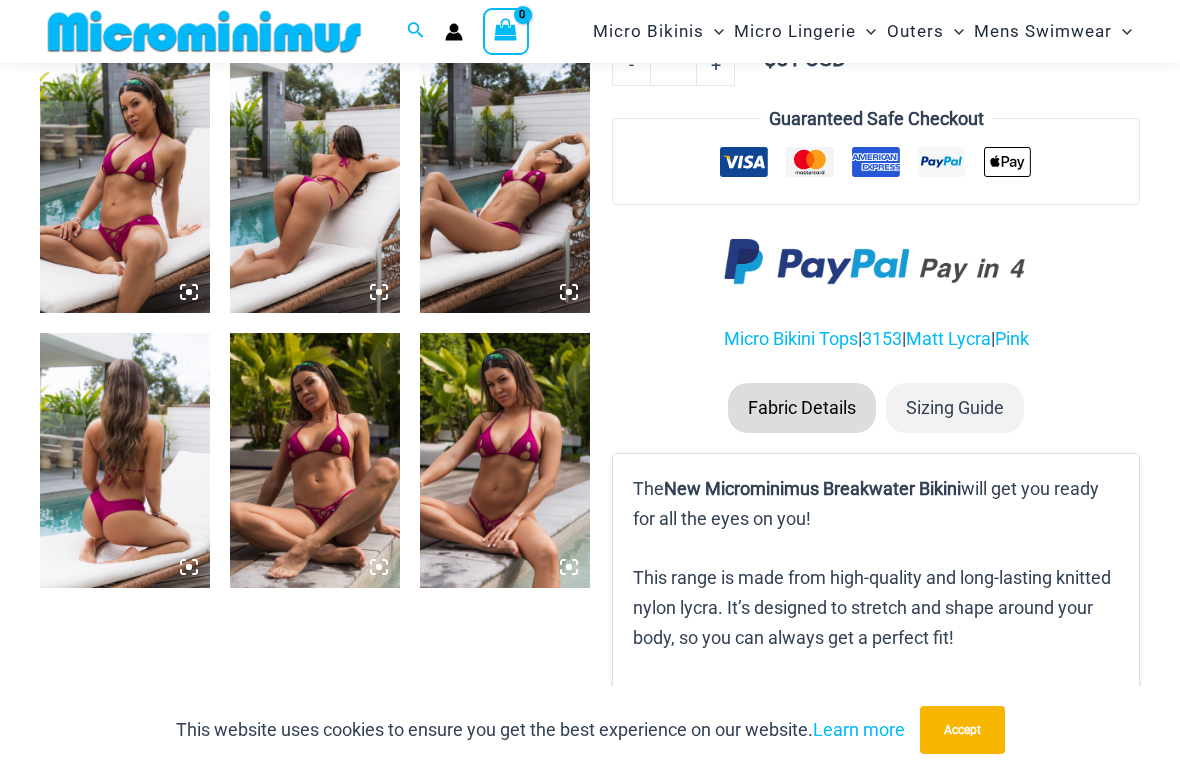 scroll, scrollTop: 934, scrollLeft: 0, axis: vertical 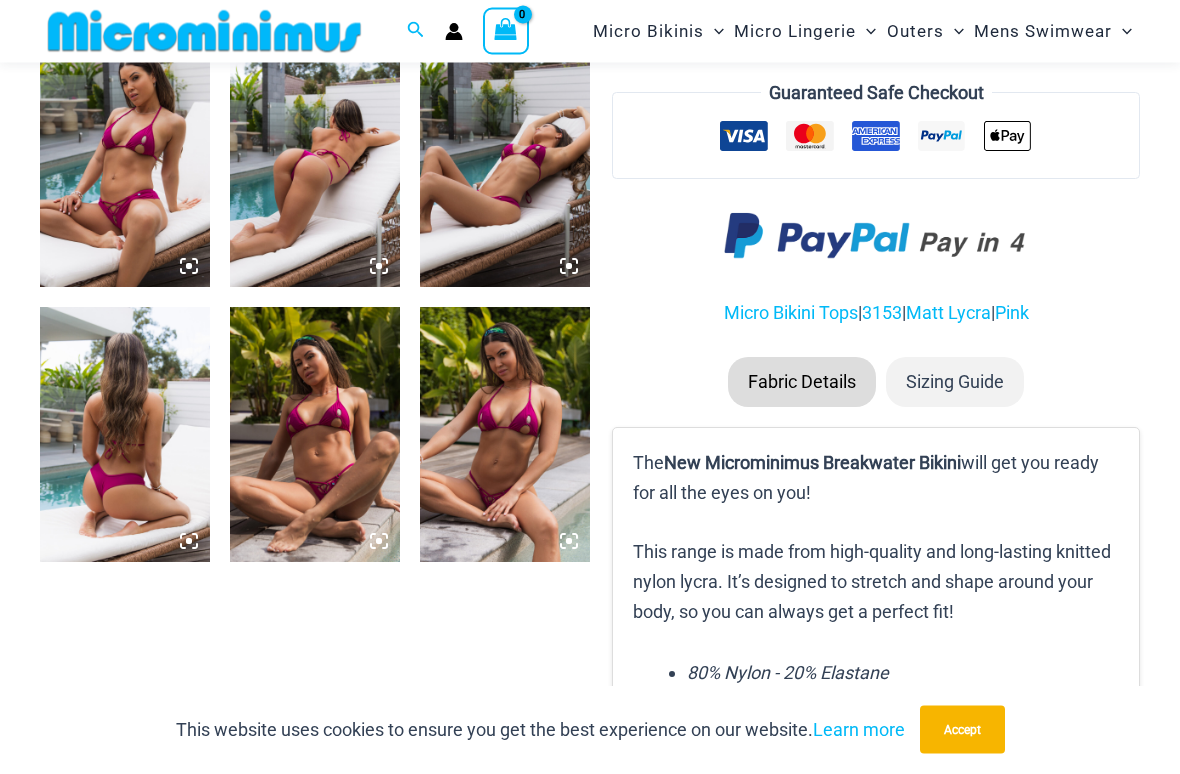 click at bounding box center [315, 435] 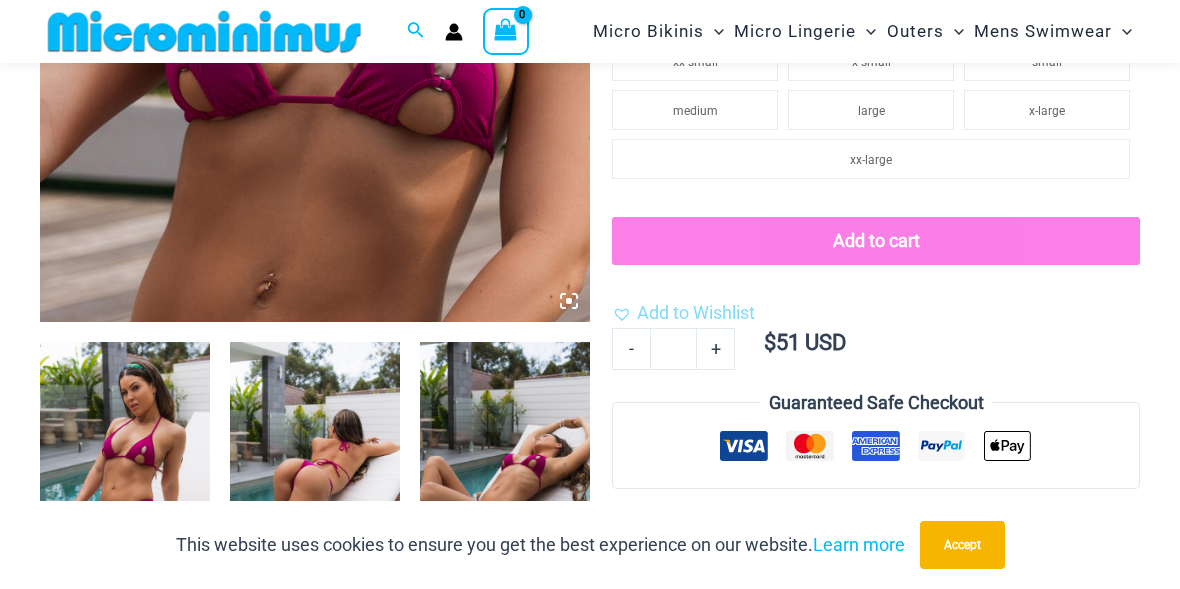 scroll, scrollTop: 615, scrollLeft: 0, axis: vertical 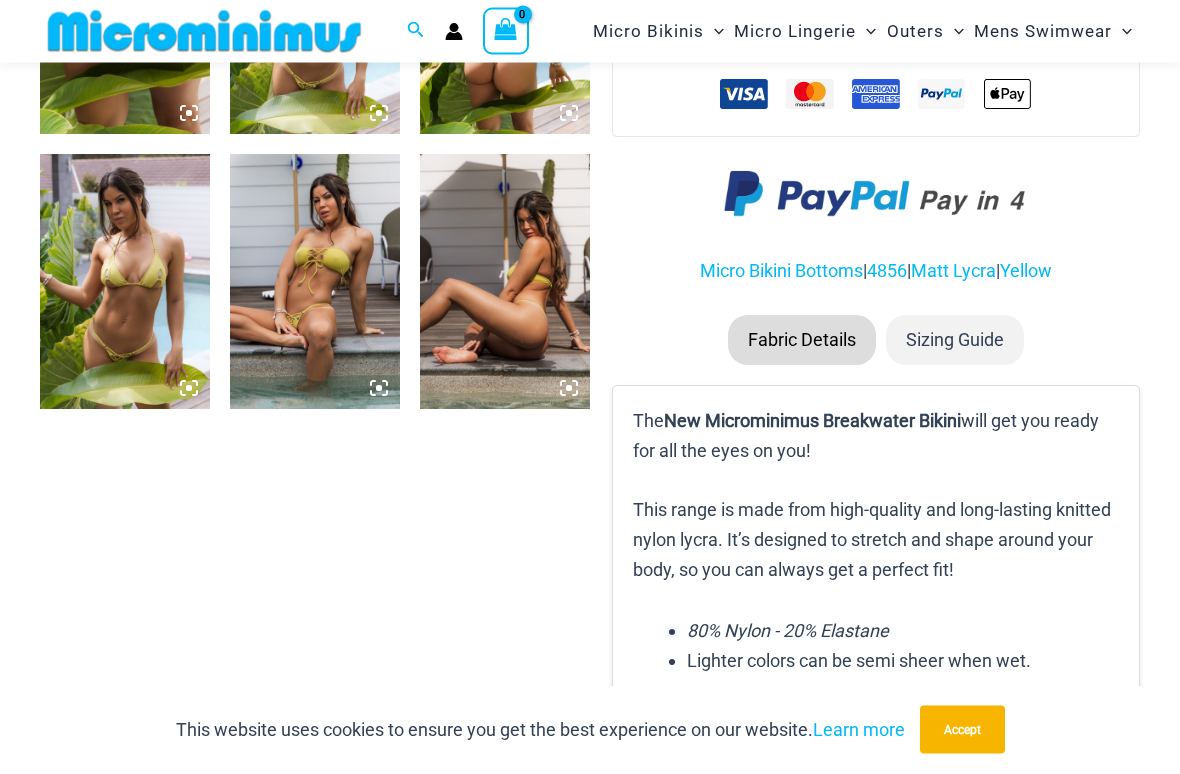 click at bounding box center [315, 282] 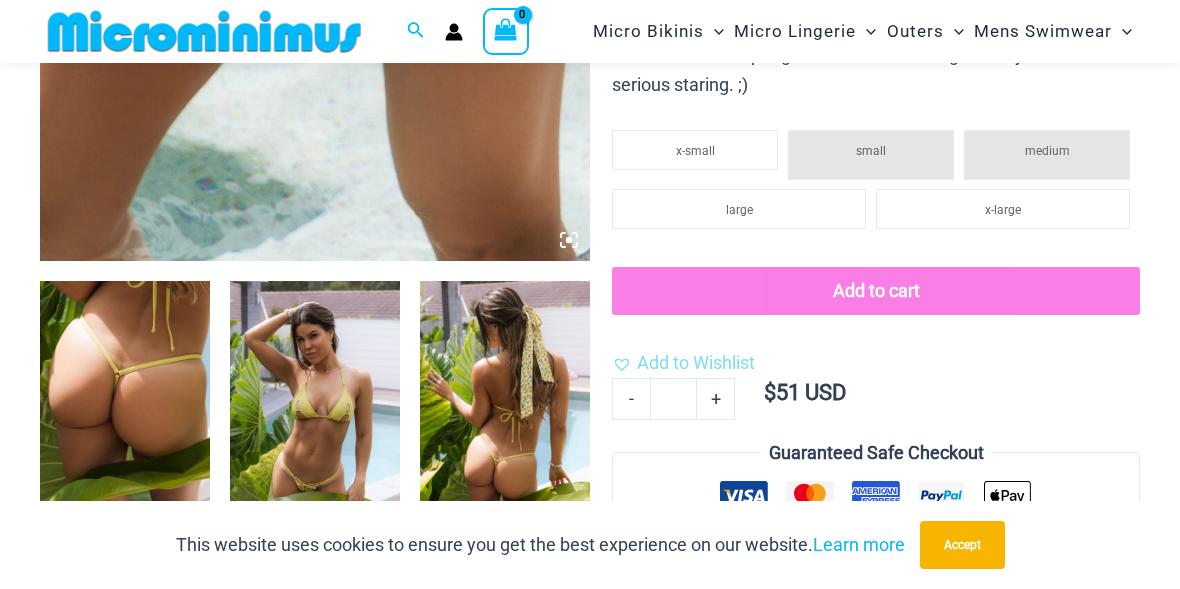 scroll, scrollTop: 617, scrollLeft: 0, axis: vertical 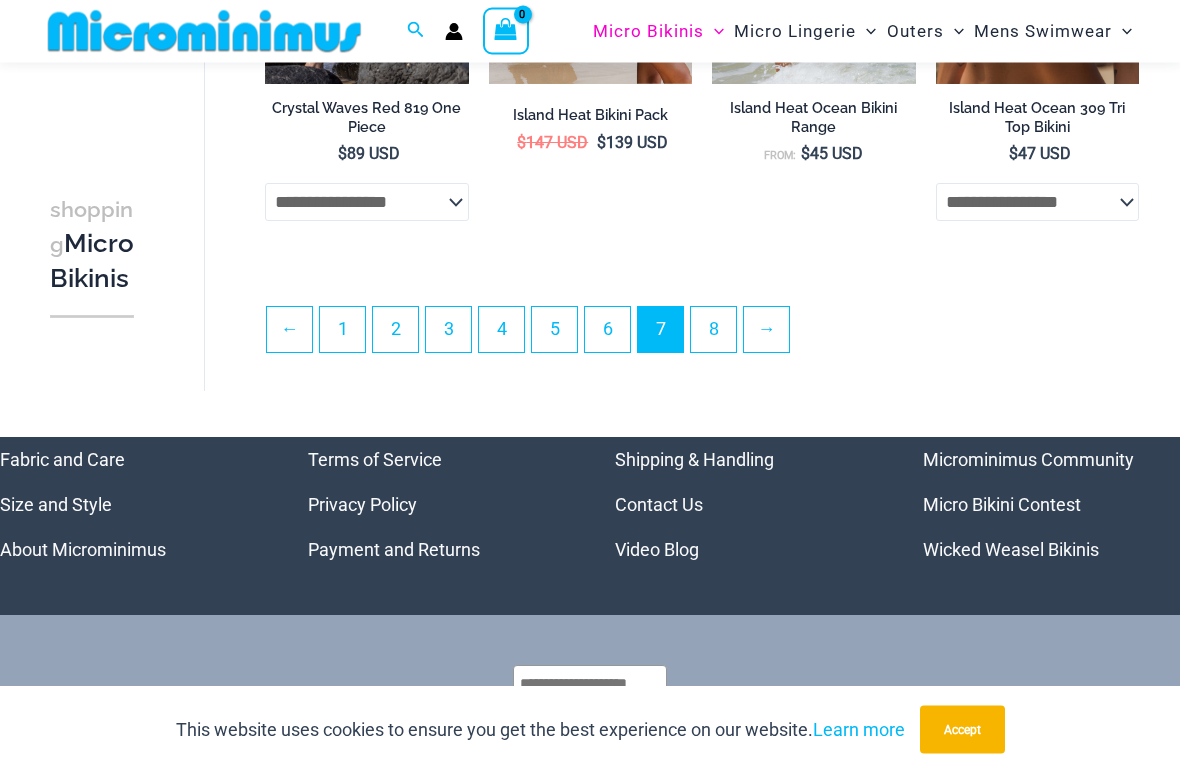 click on "8" at bounding box center [713, 330] 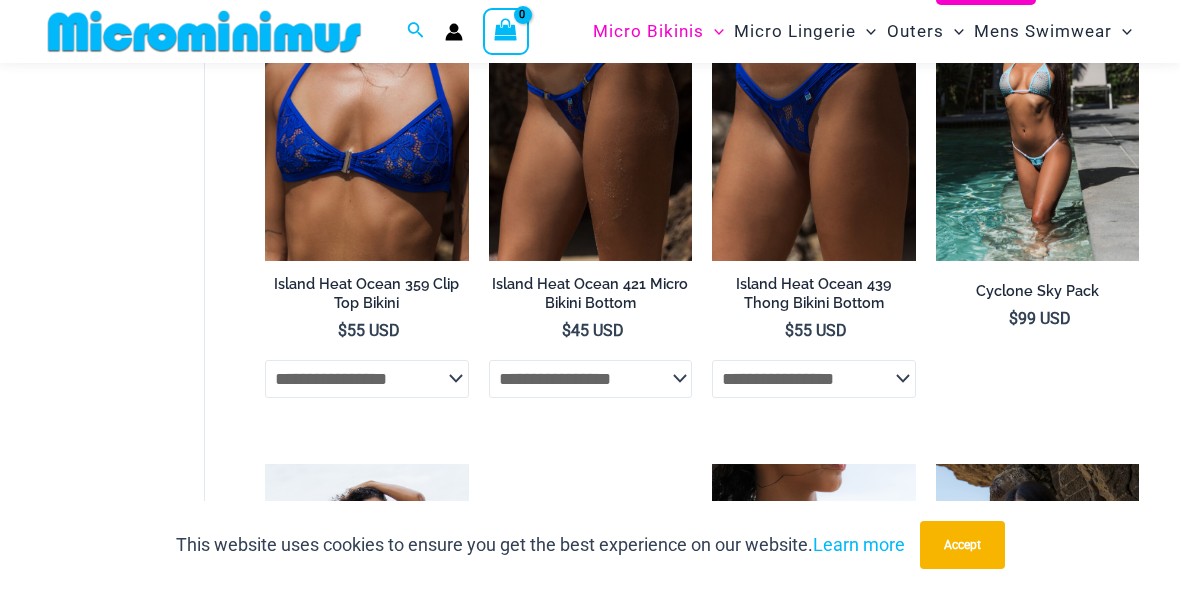 scroll, scrollTop: 256, scrollLeft: 0, axis: vertical 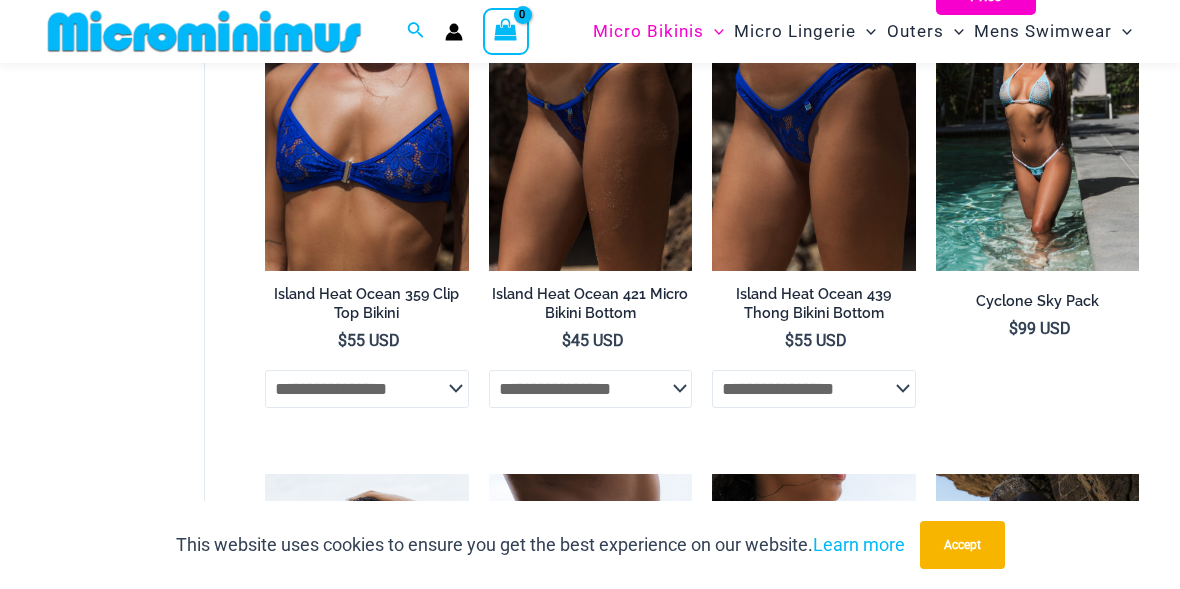 click on "Lingerie Packs" at bounding box center (-17171, 91) 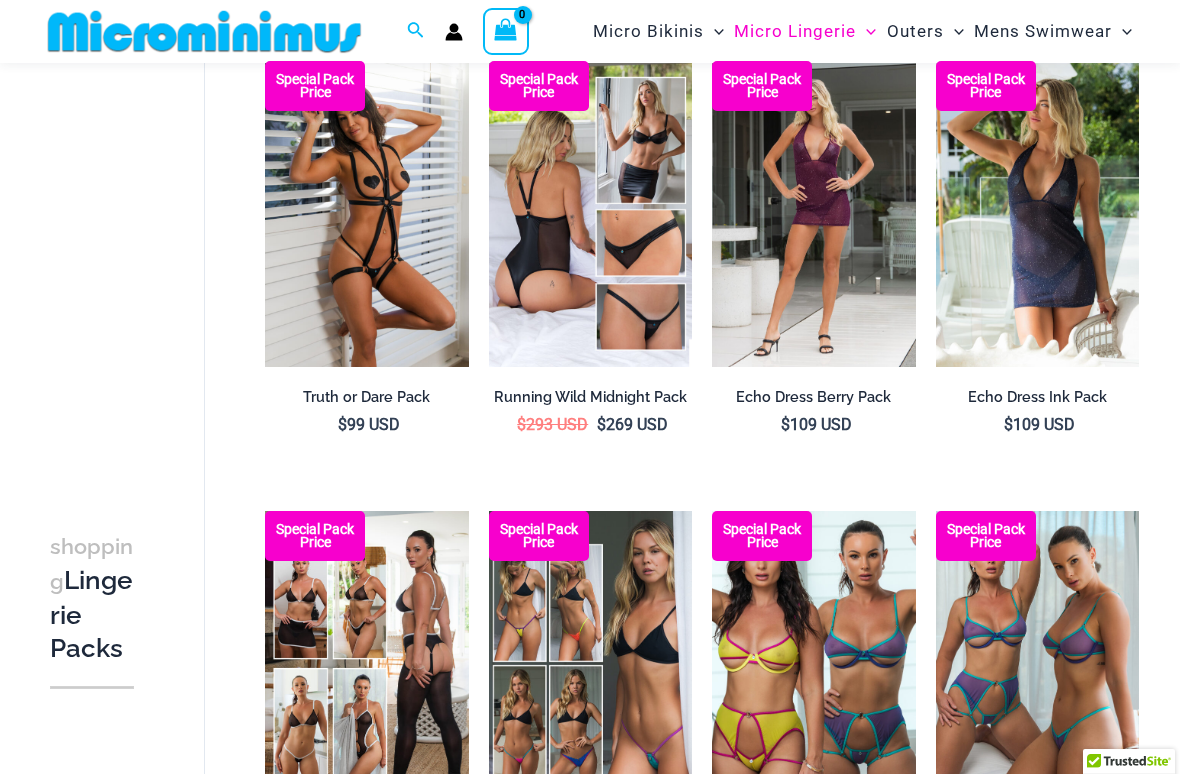 scroll, scrollTop: 164, scrollLeft: 0, axis: vertical 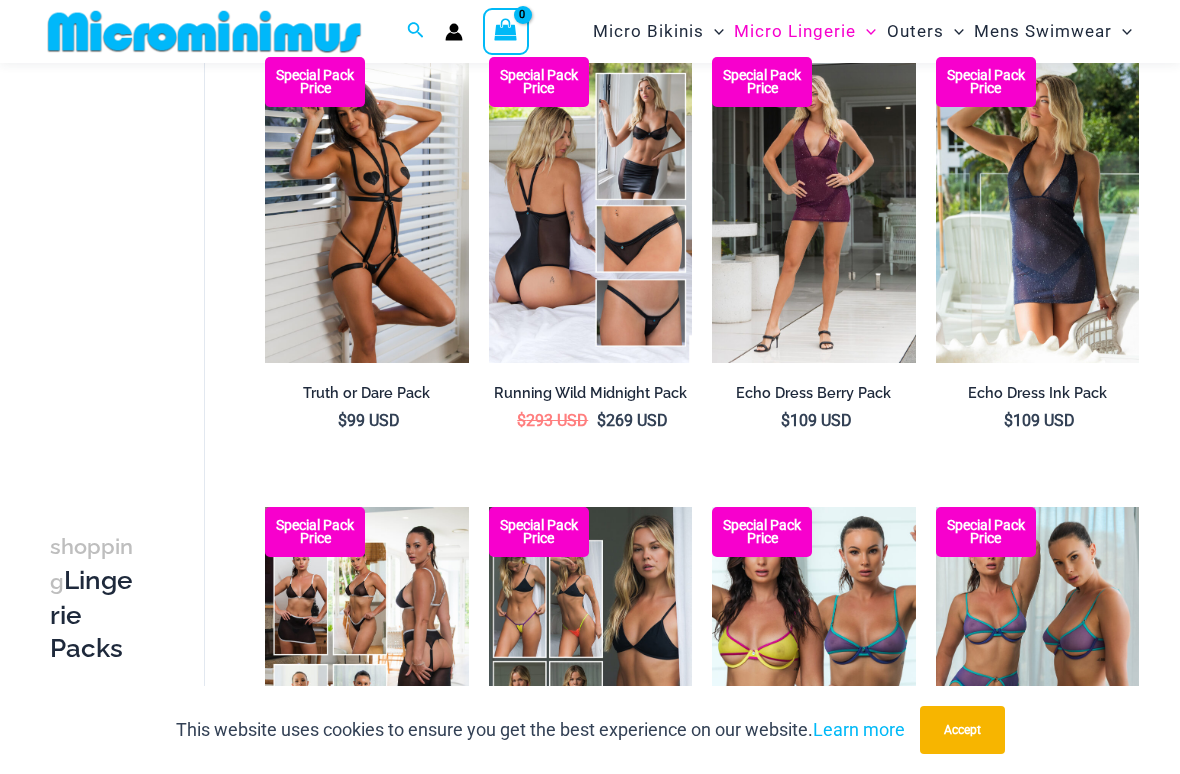 click at bounding box center (265, 57) 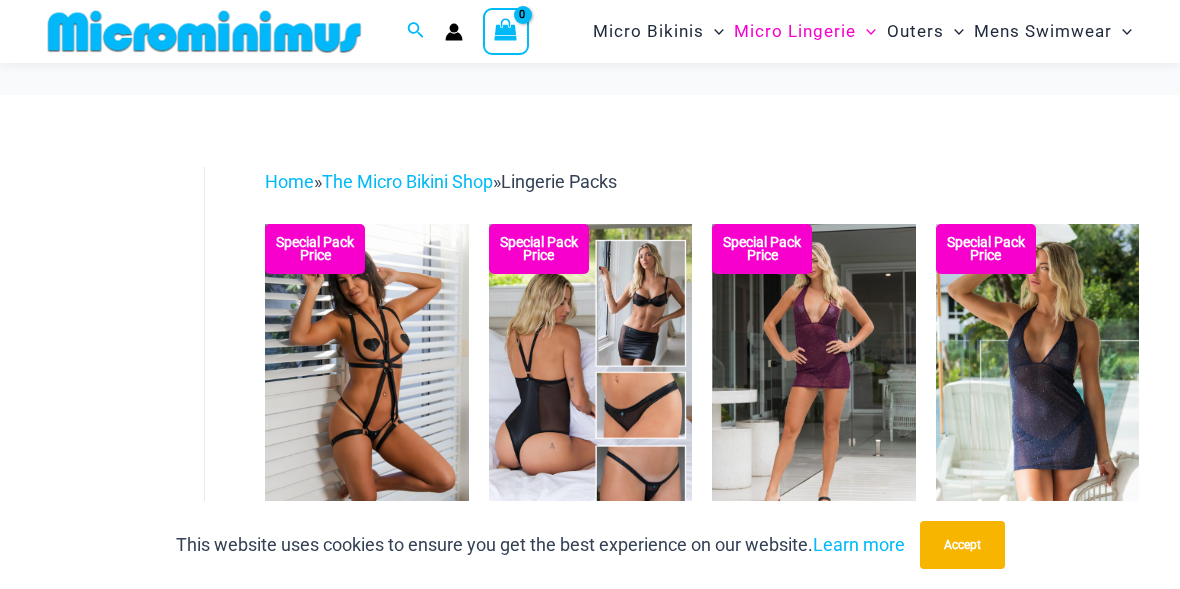 scroll, scrollTop: 268, scrollLeft: 0, axis: vertical 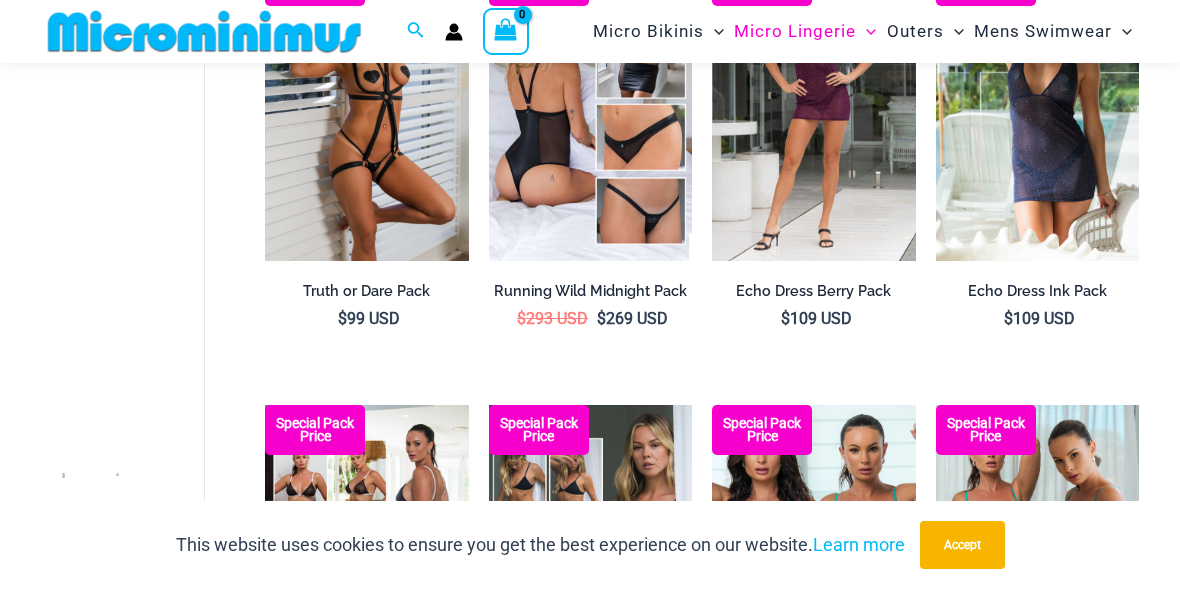 click on "**********" at bounding box center [92, 553] 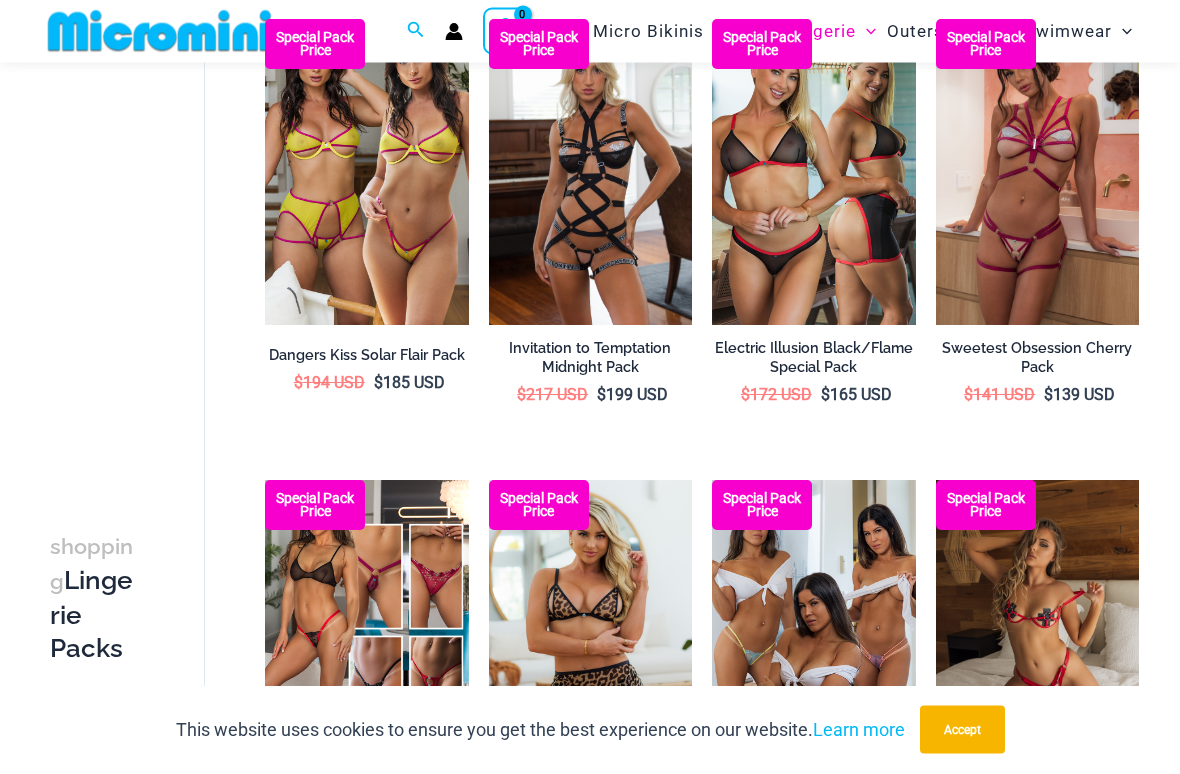 scroll, scrollTop: 1112, scrollLeft: 0, axis: vertical 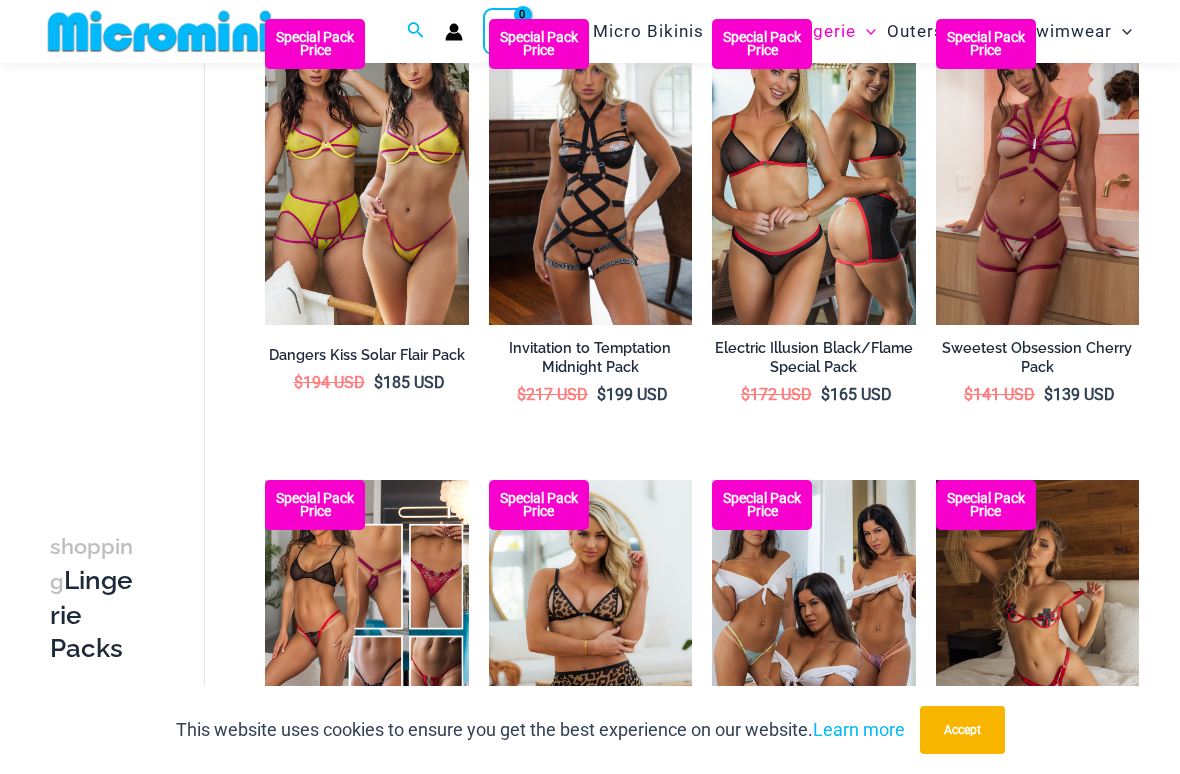 click at bounding box center (489, 19) 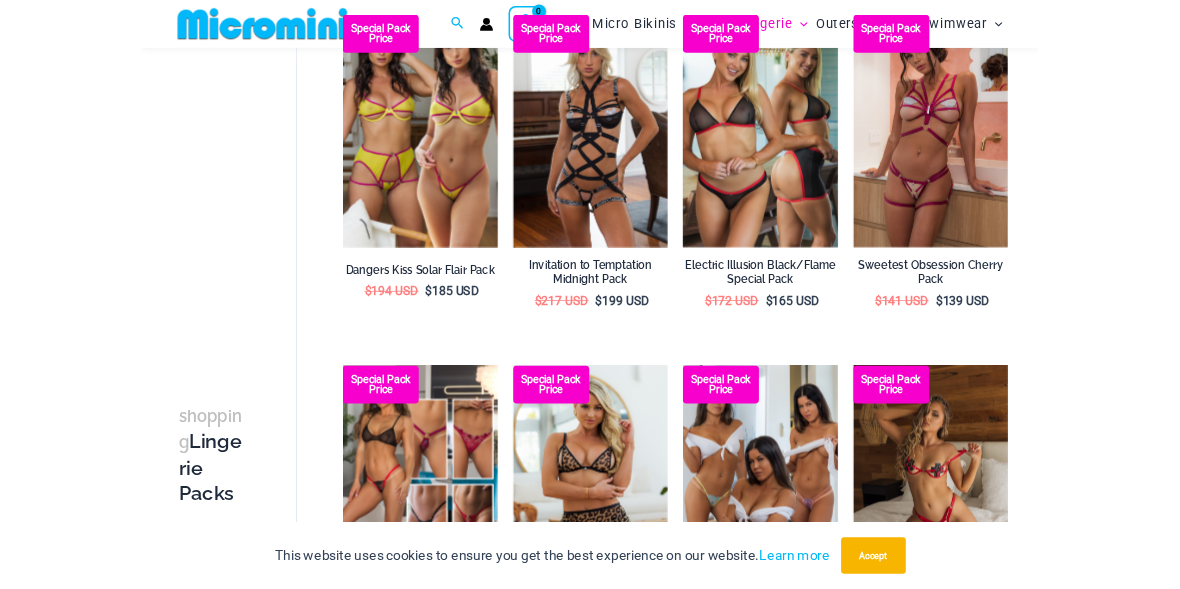 scroll, scrollTop: 1216, scrollLeft: 0, axis: vertical 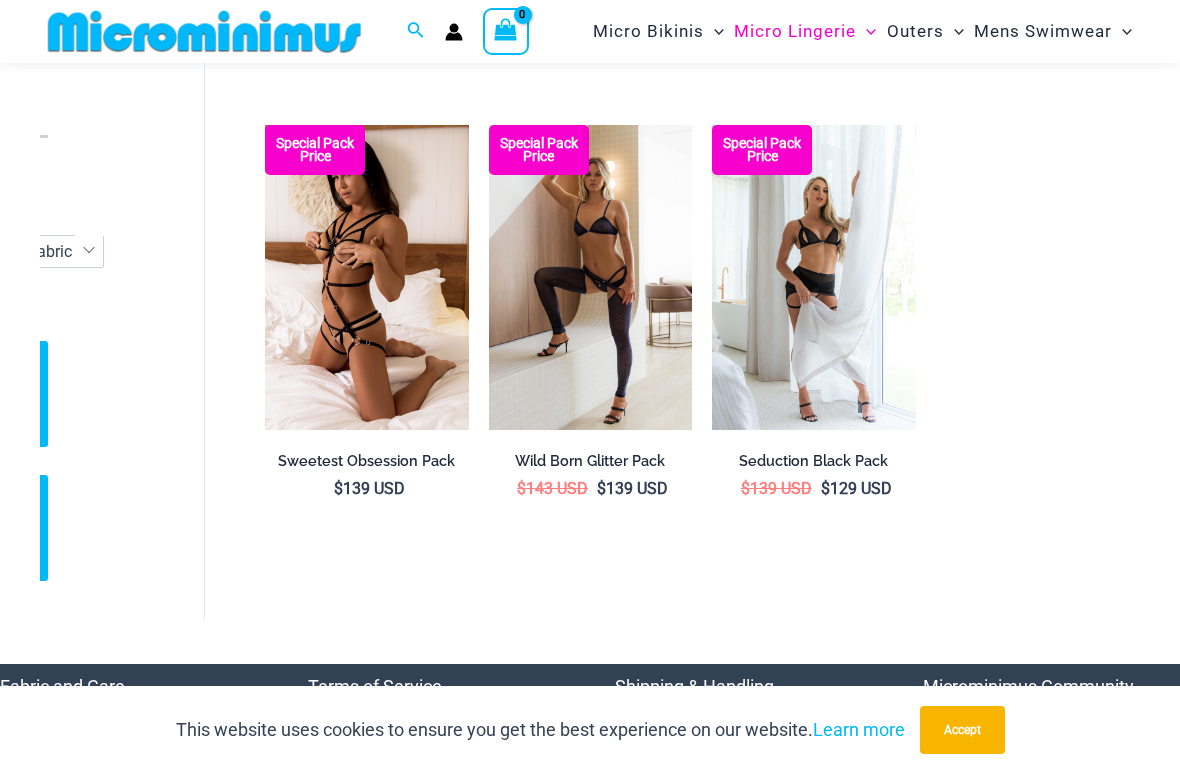 click at bounding box center (265, 125) 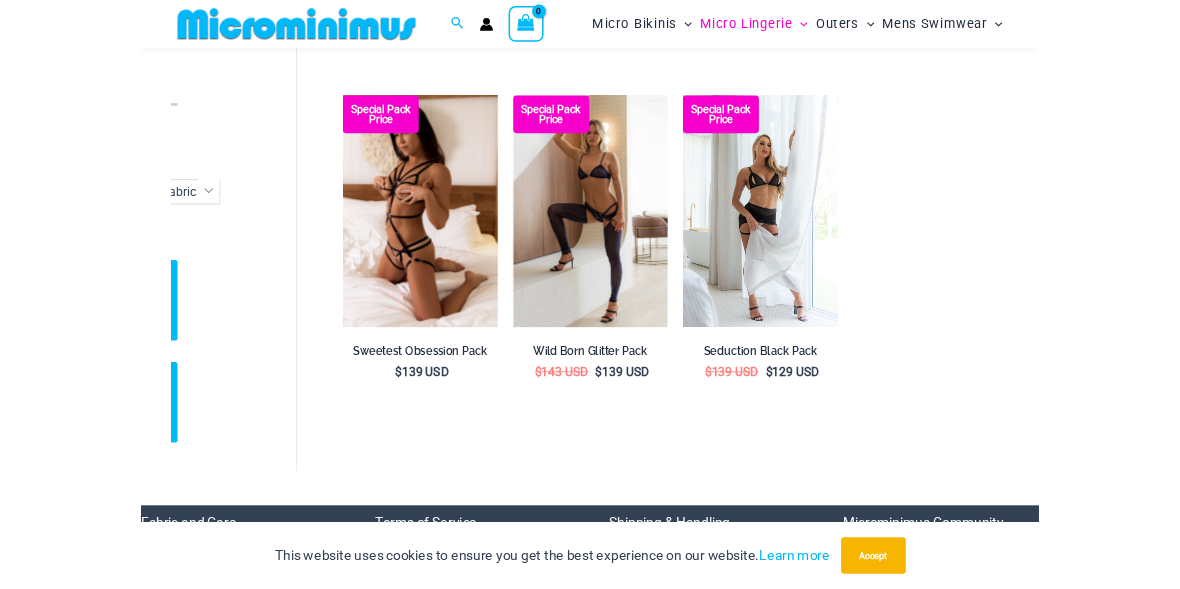 scroll, scrollTop: 2020, scrollLeft: 0, axis: vertical 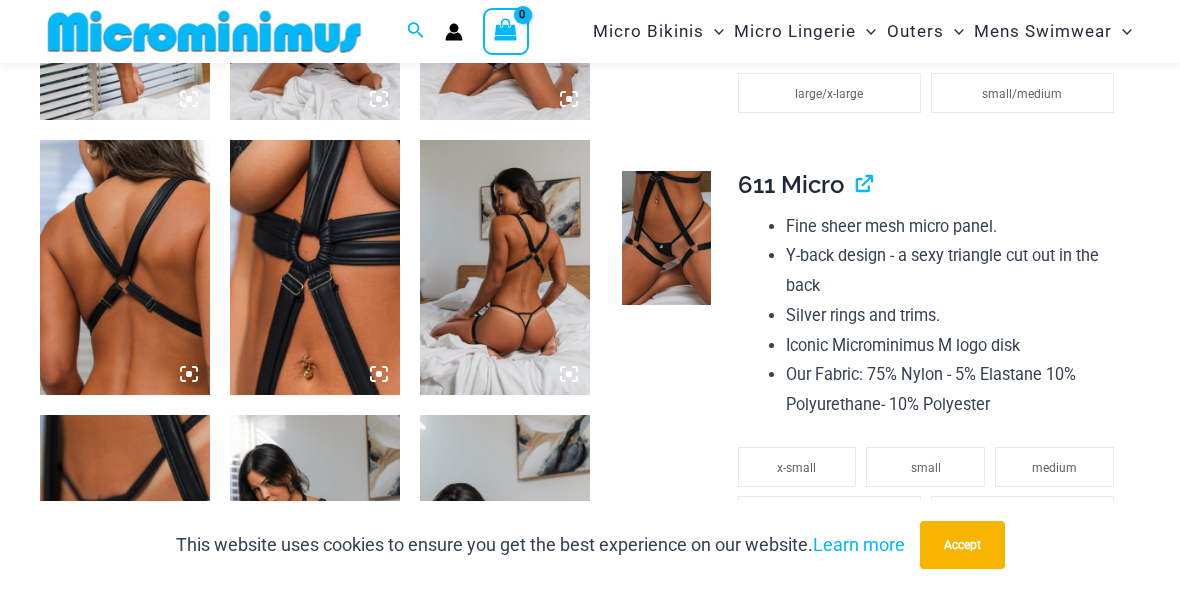 click at bounding box center (315, 267) 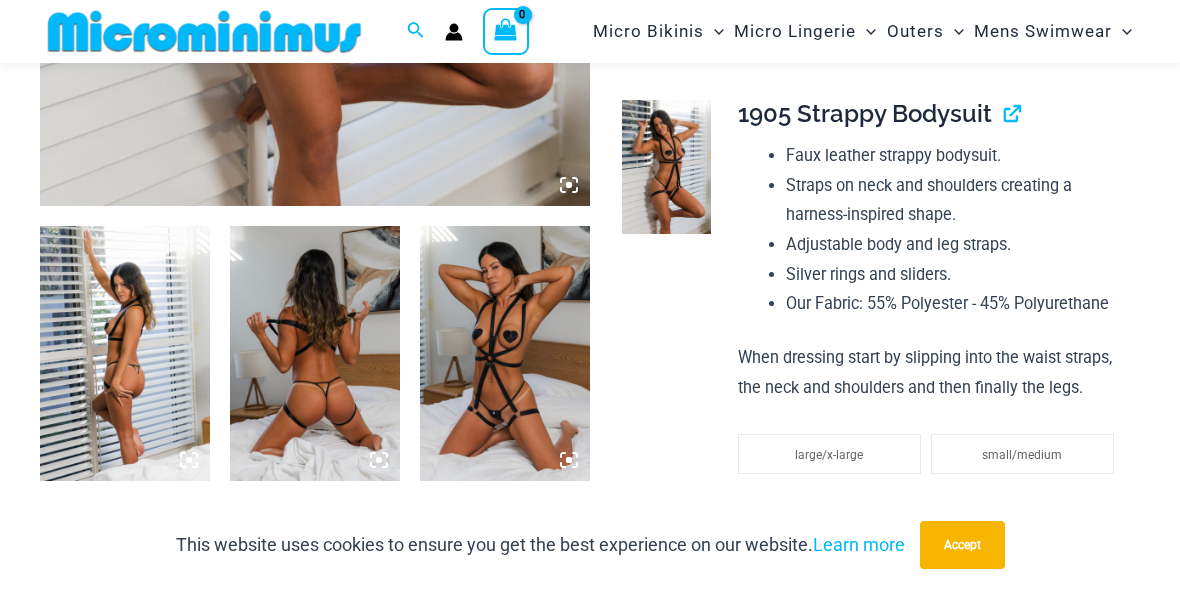 scroll, scrollTop: 740, scrollLeft: 0, axis: vertical 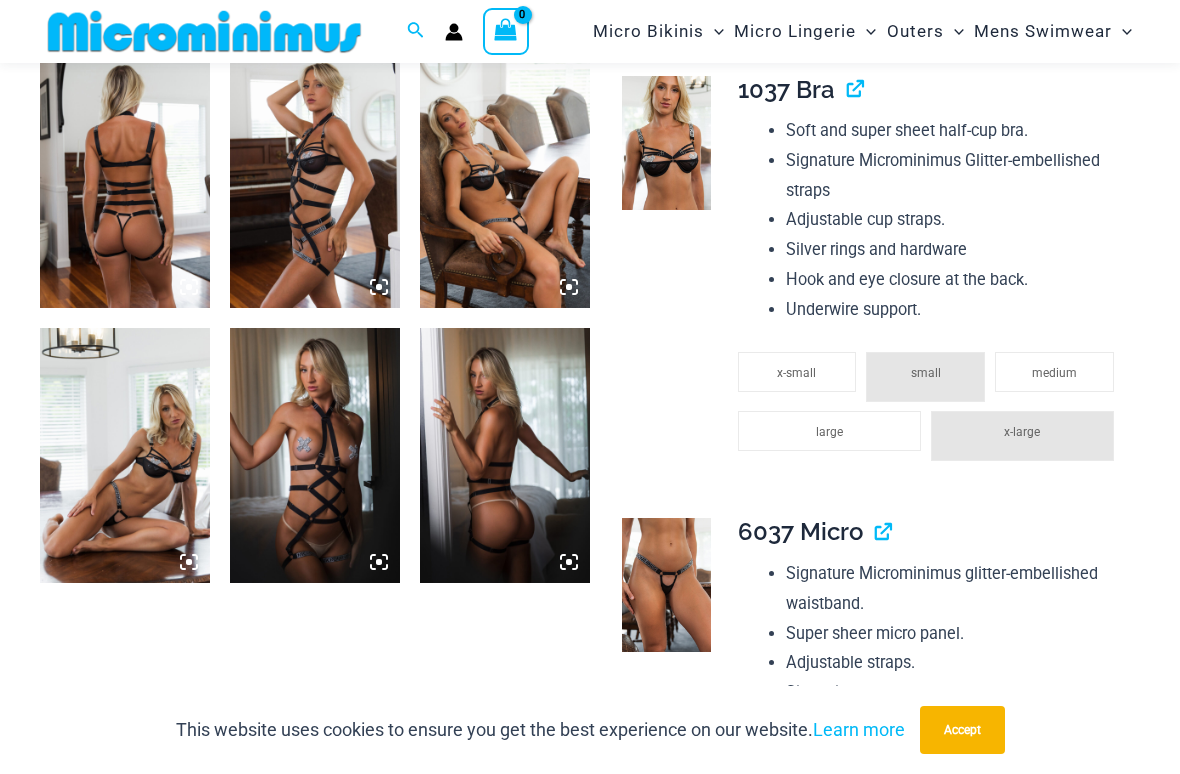 click at bounding box center (505, 180) 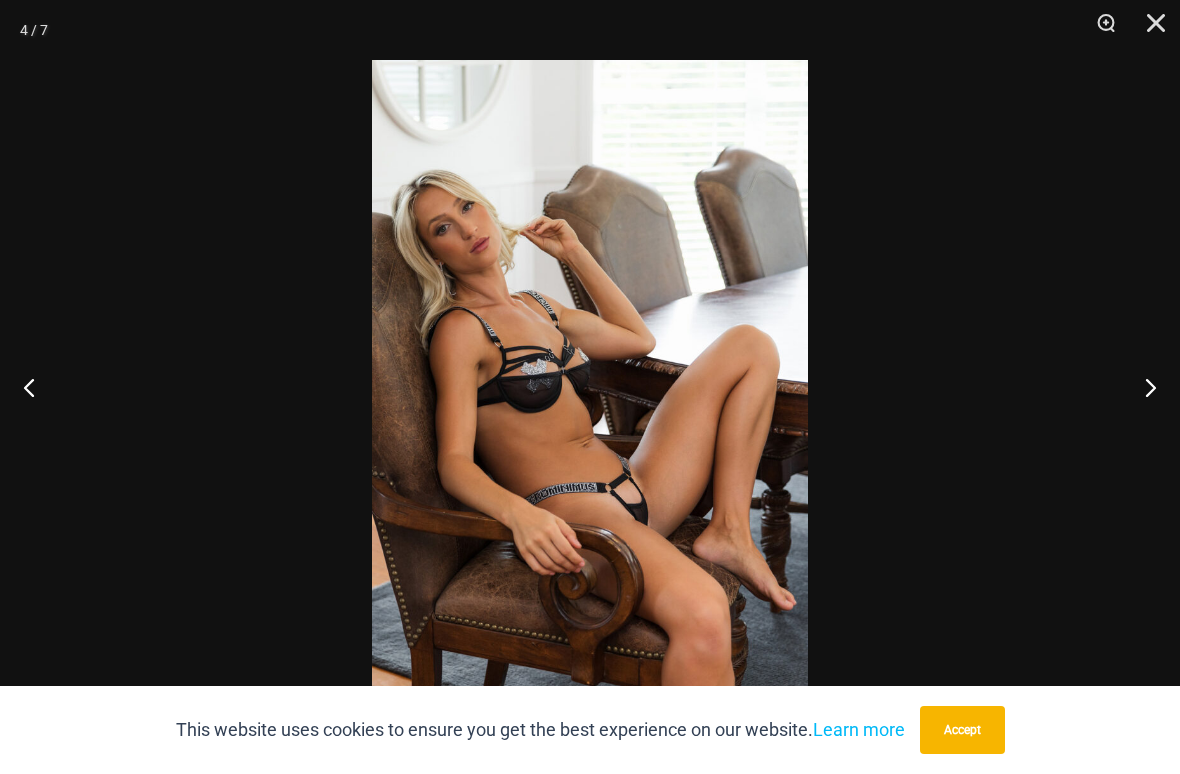 click at bounding box center [1142, 387] 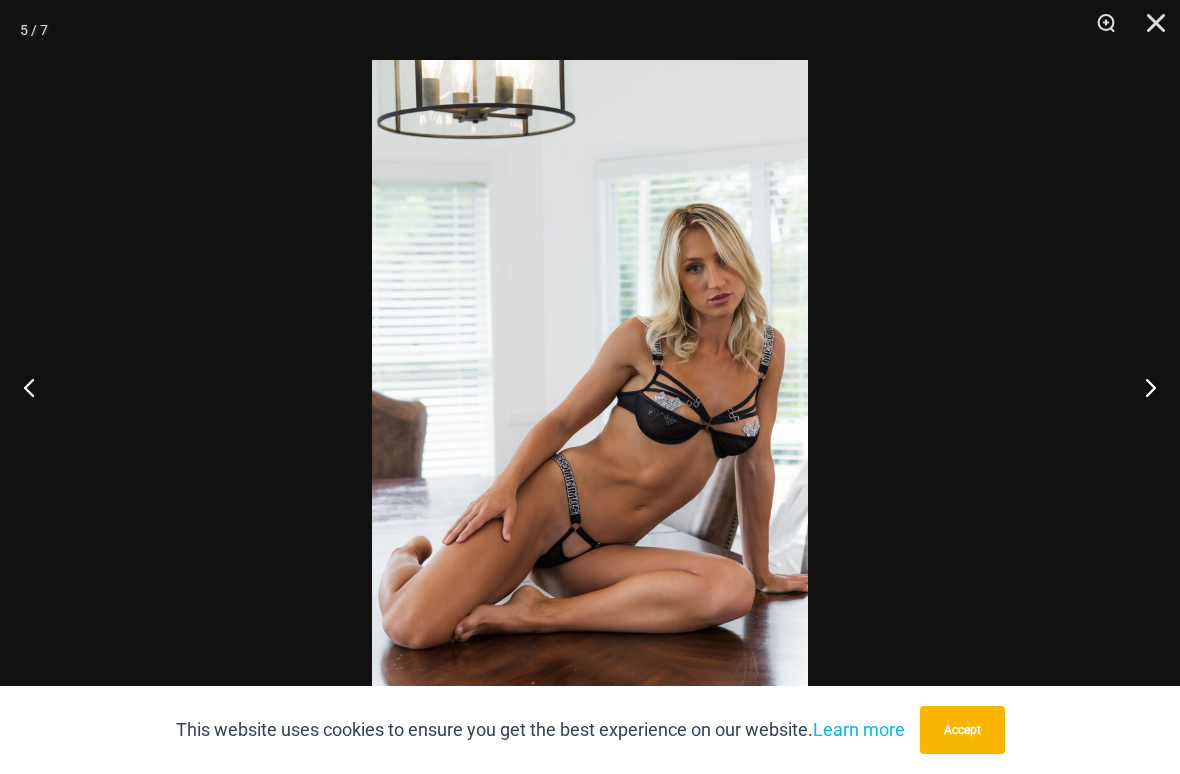 click at bounding box center [1142, 387] 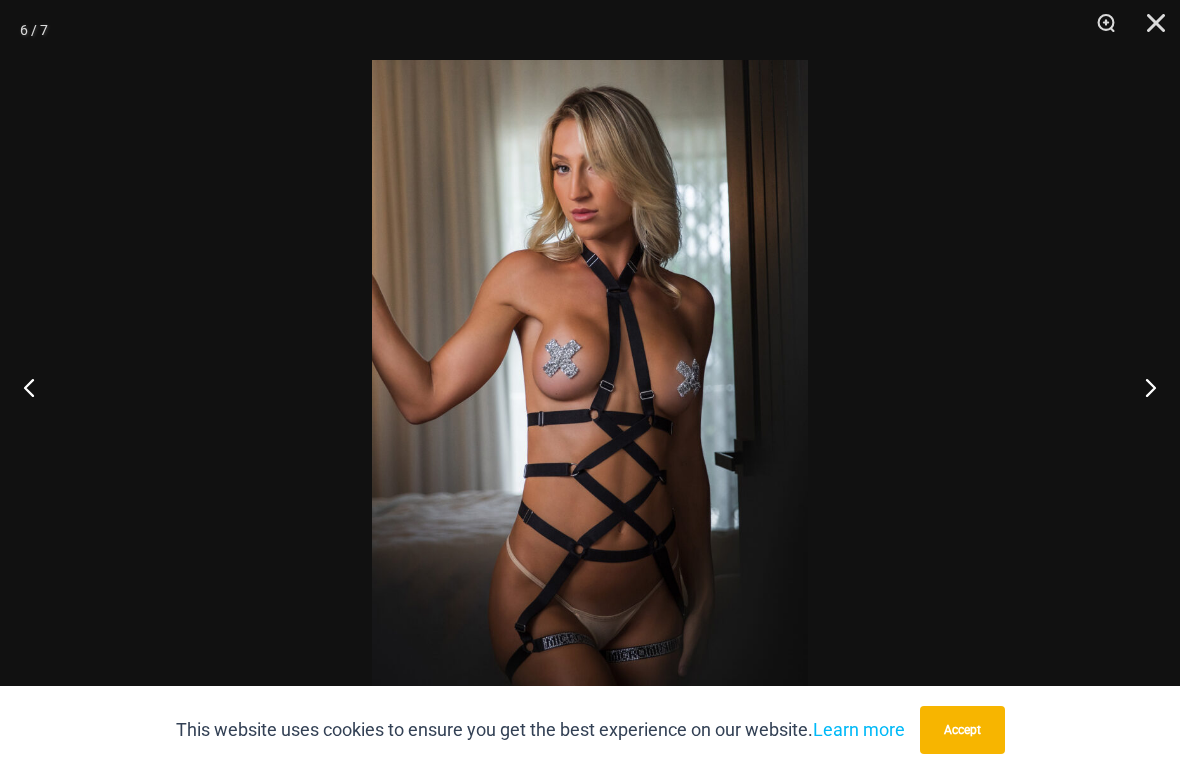 click at bounding box center (1142, 387) 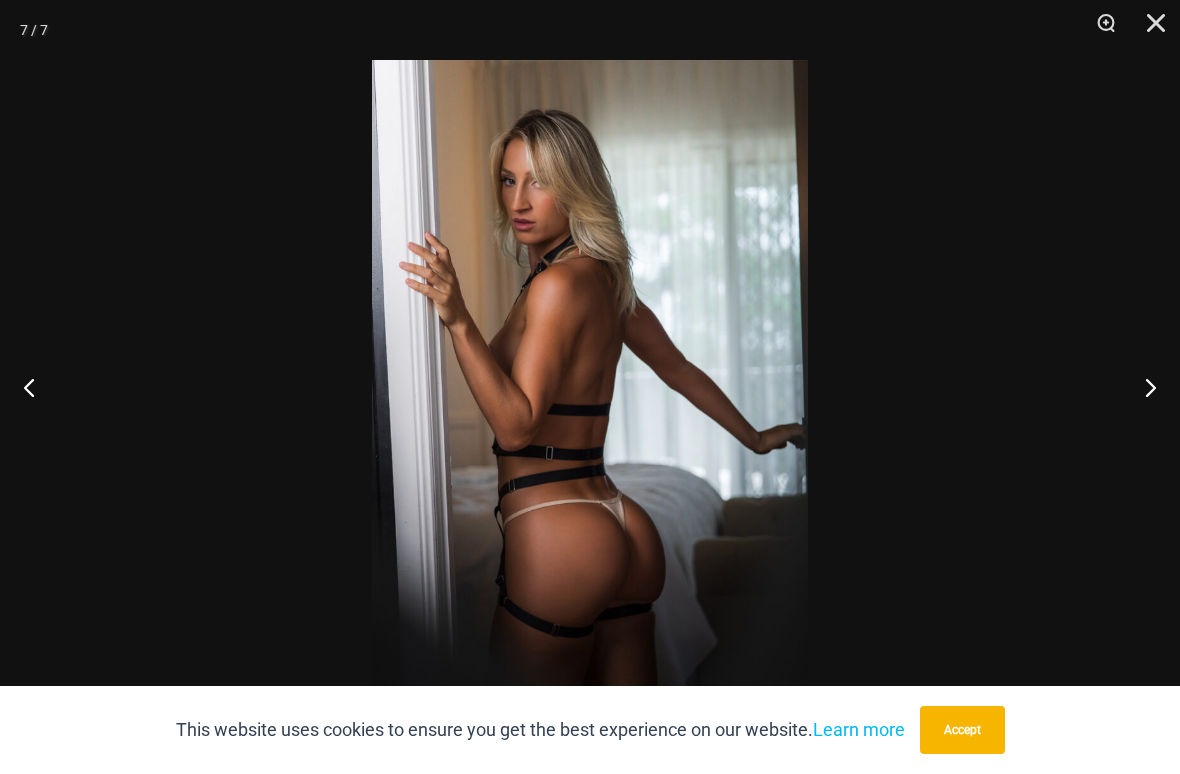 click at bounding box center (1142, 387) 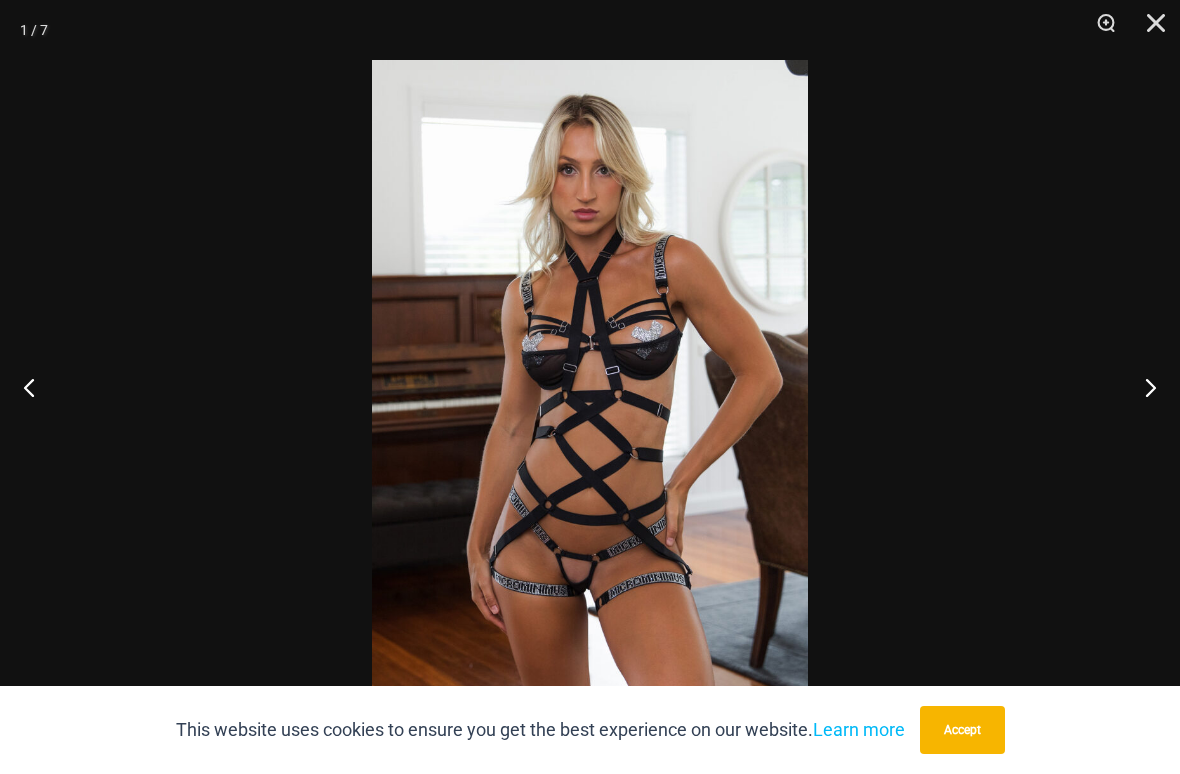 click at bounding box center [1142, 387] 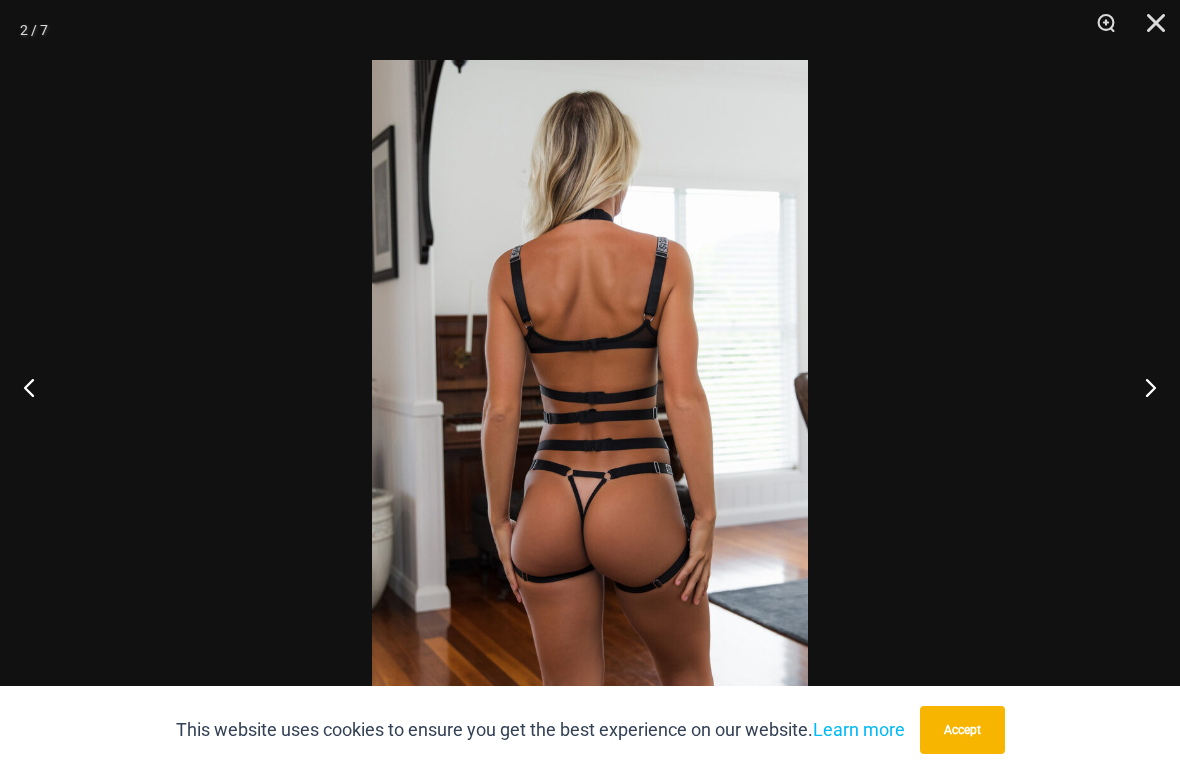 click at bounding box center [1142, 387] 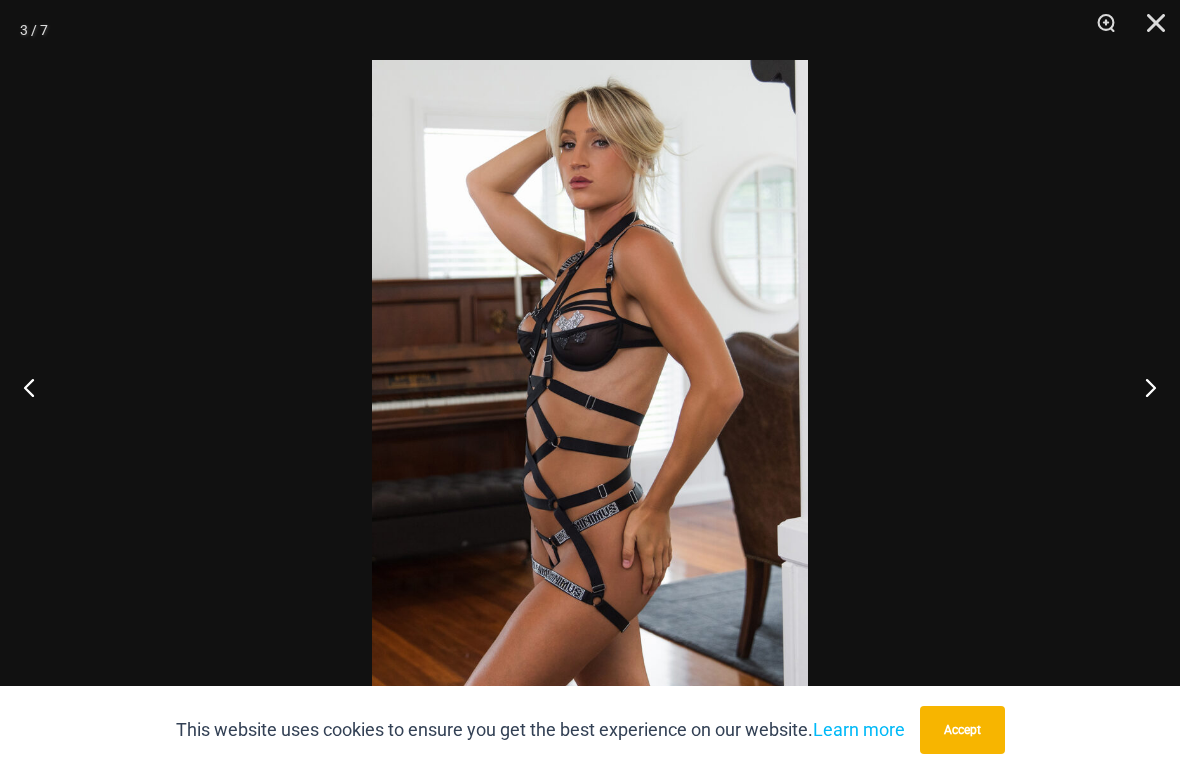 click at bounding box center (1142, 387) 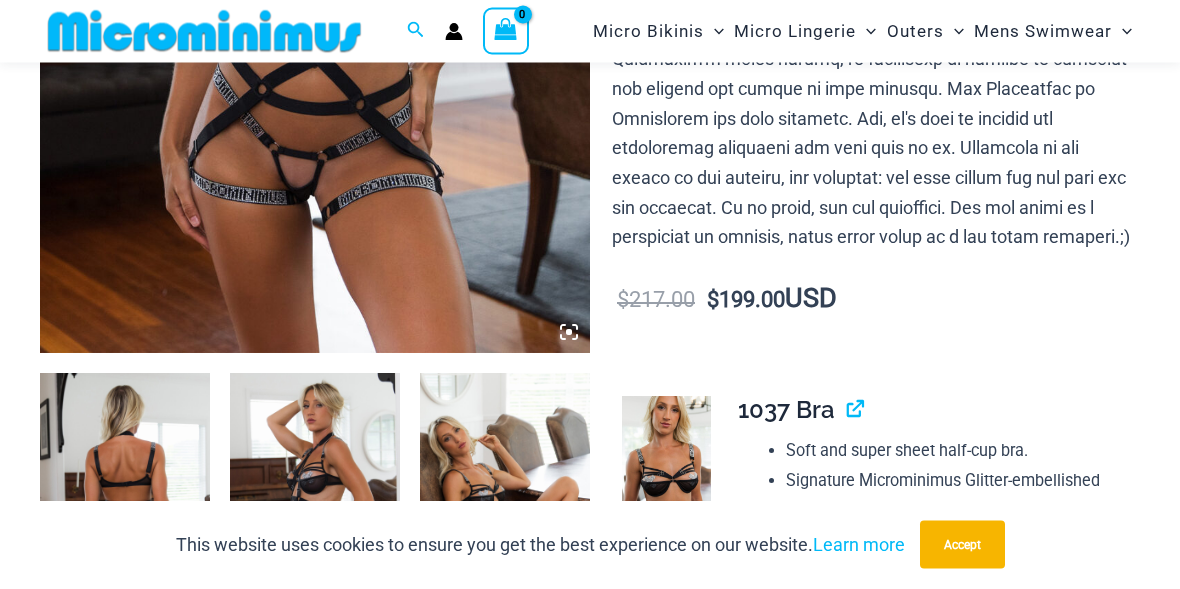 scroll, scrollTop: 575, scrollLeft: 0, axis: vertical 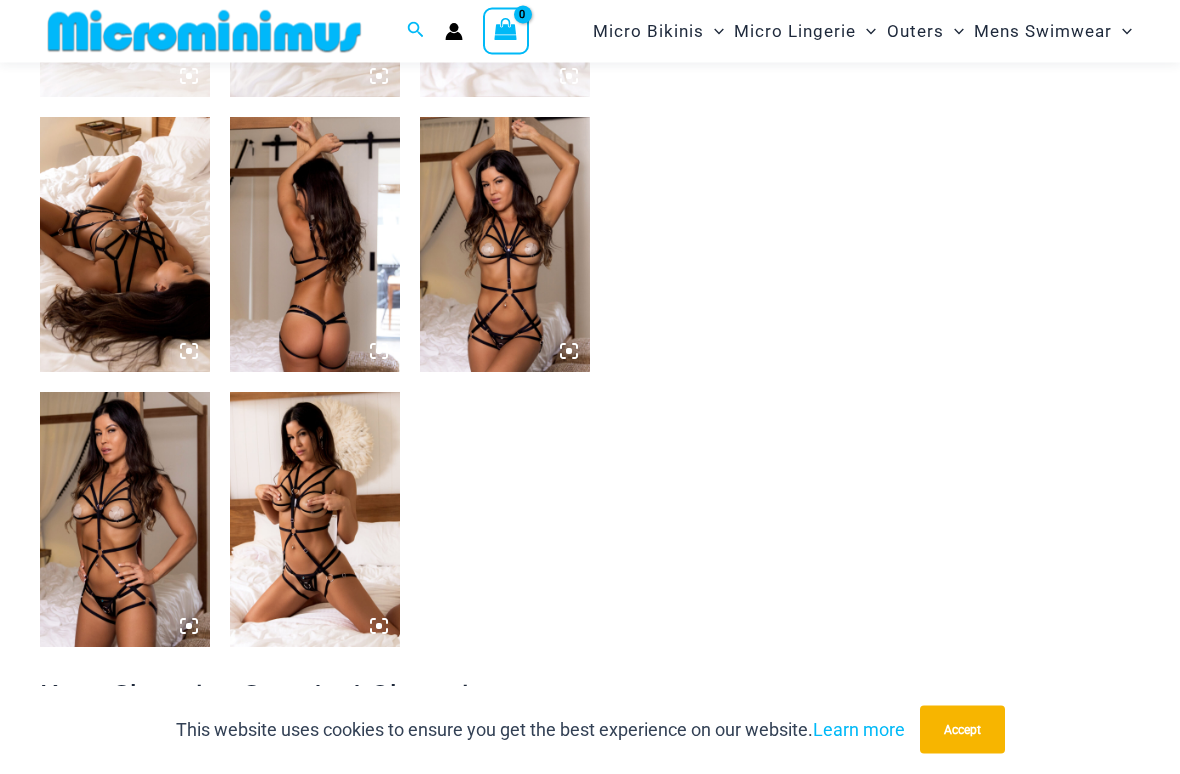 click at bounding box center [125, 245] 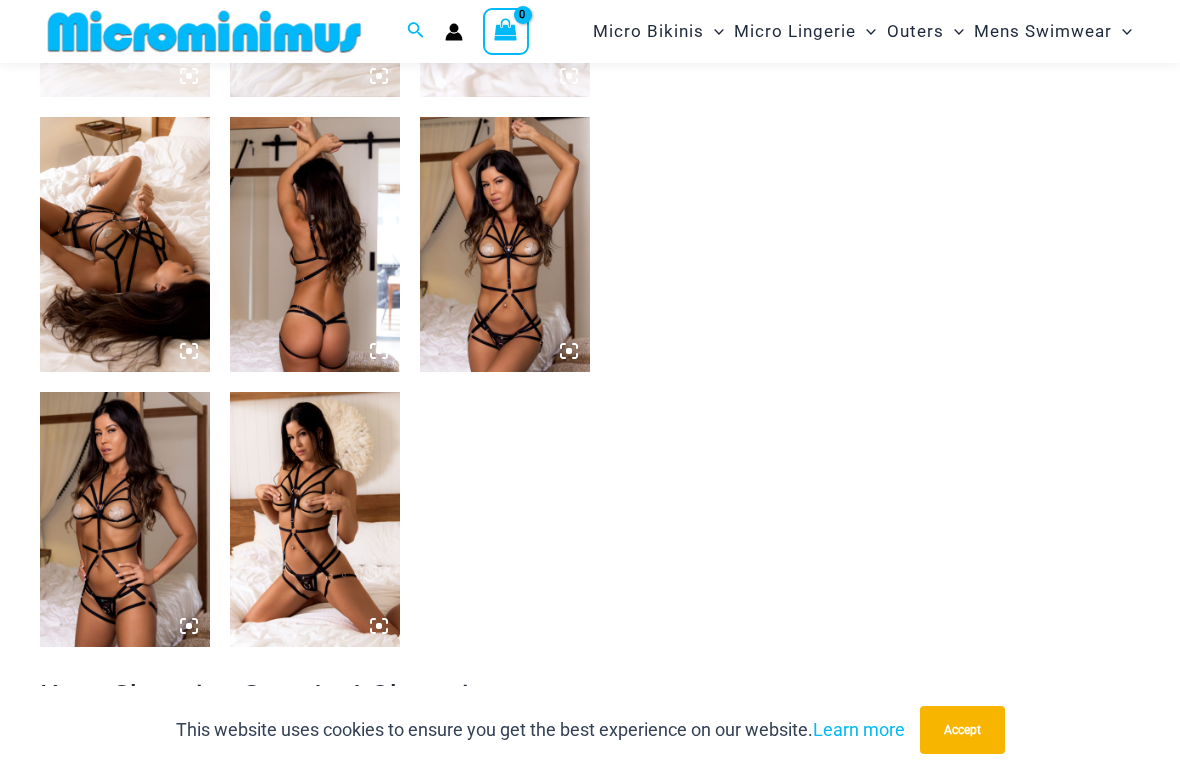 click at bounding box center [315, 519] 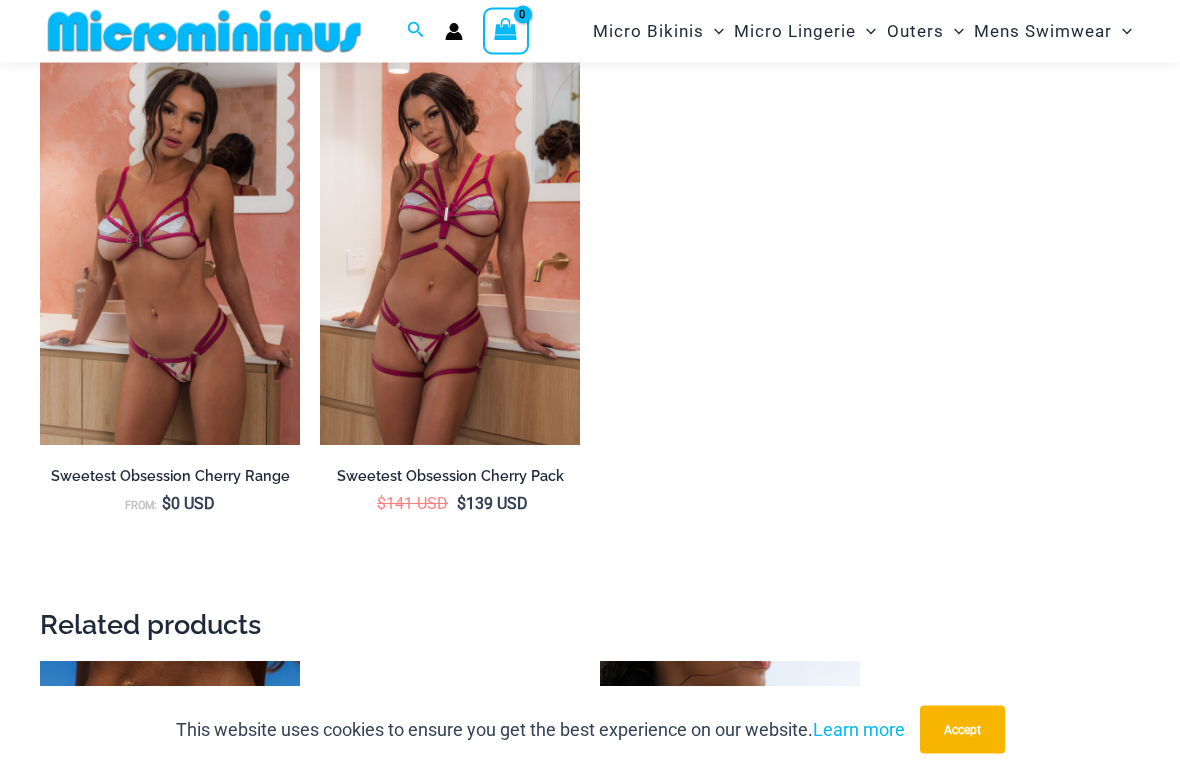 scroll, scrollTop: 1790, scrollLeft: 0, axis: vertical 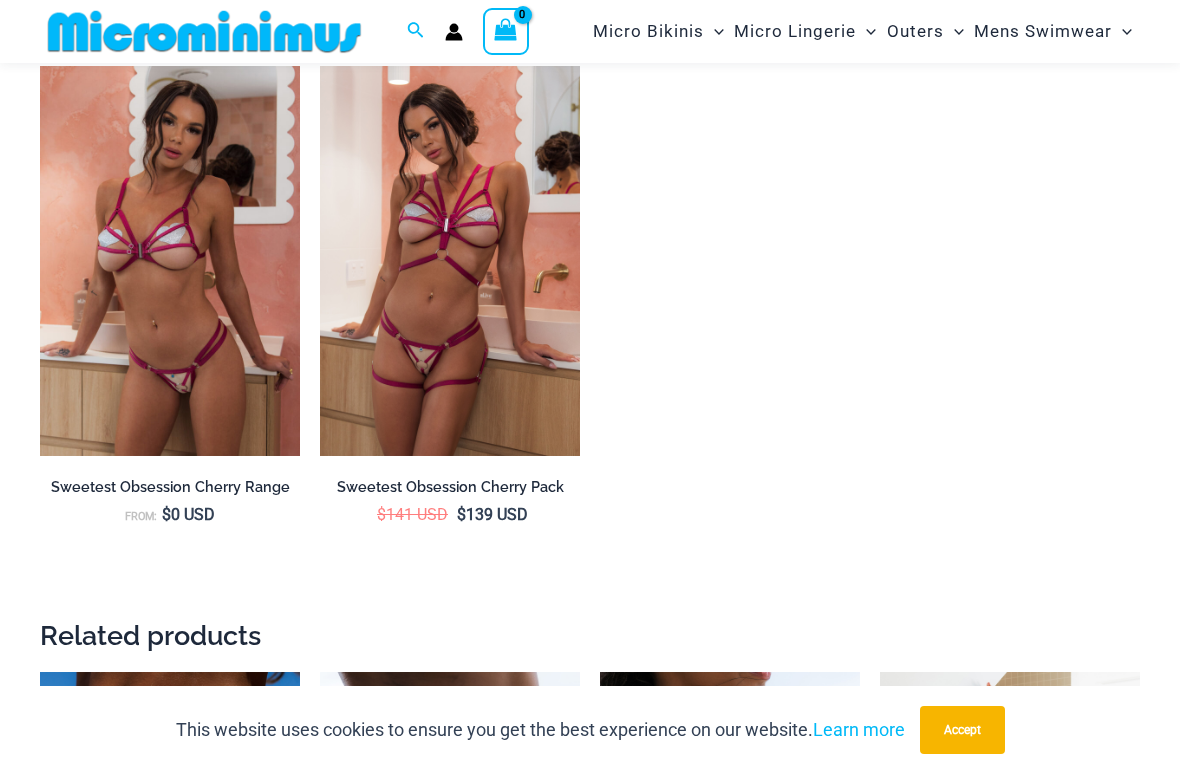 click at bounding box center (320, 66) 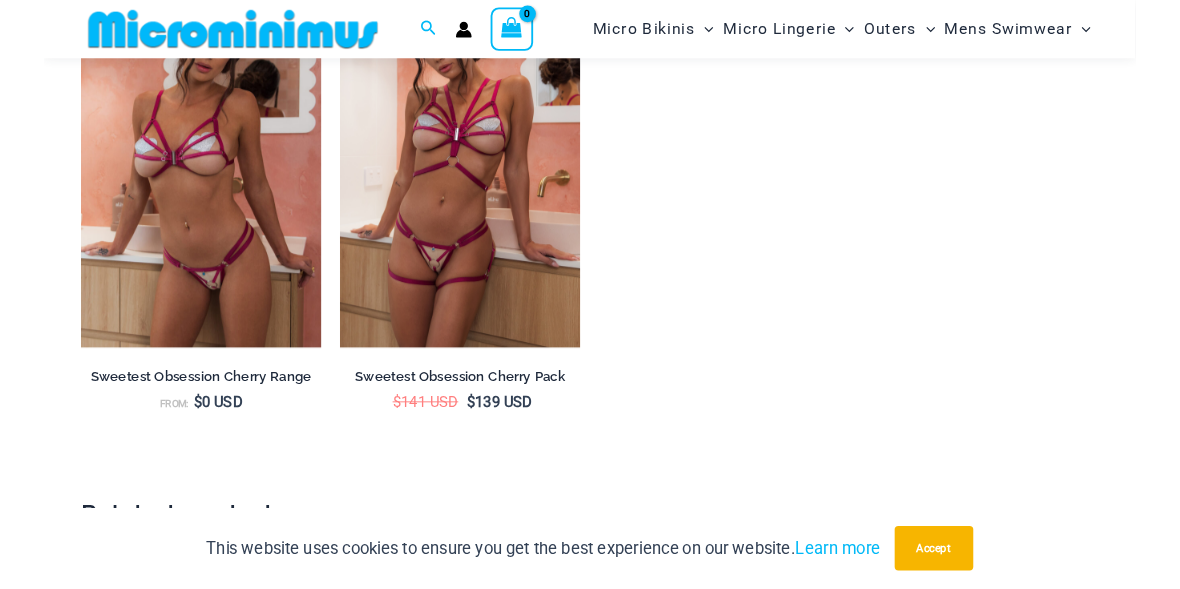 scroll, scrollTop: 1894, scrollLeft: 0, axis: vertical 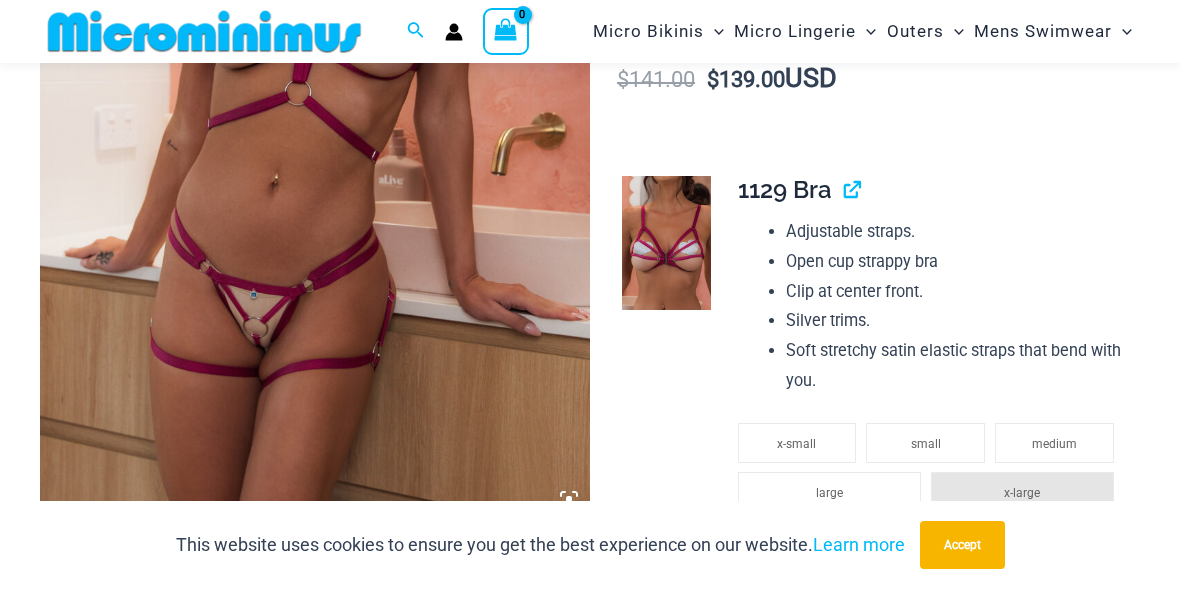 click at bounding box center [315, 107] 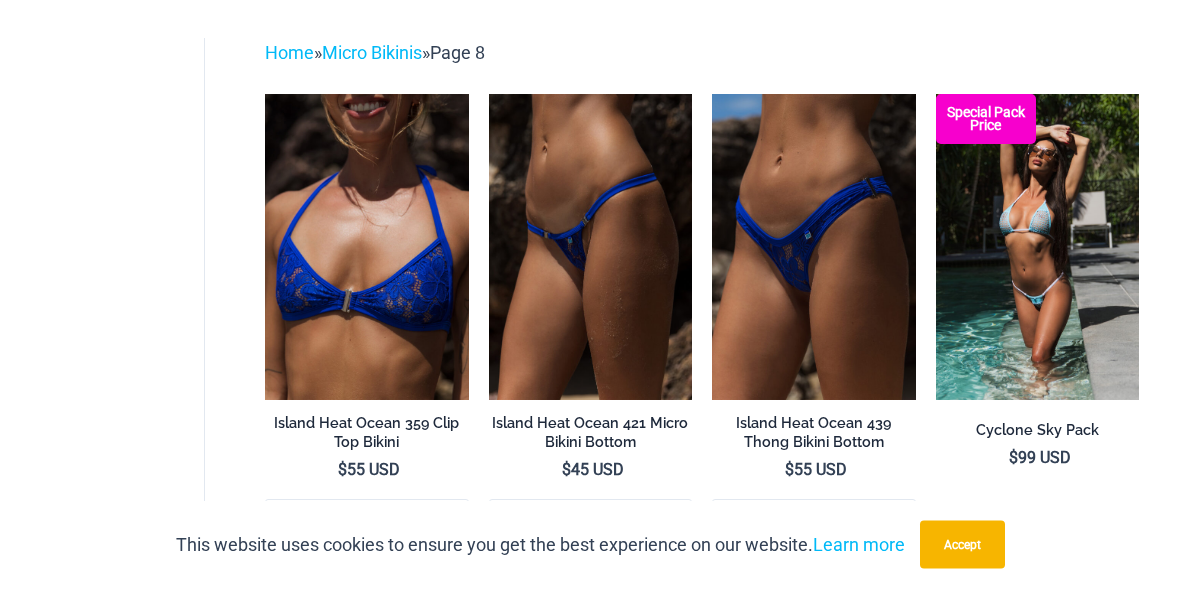 scroll, scrollTop: 0, scrollLeft: 0, axis: both 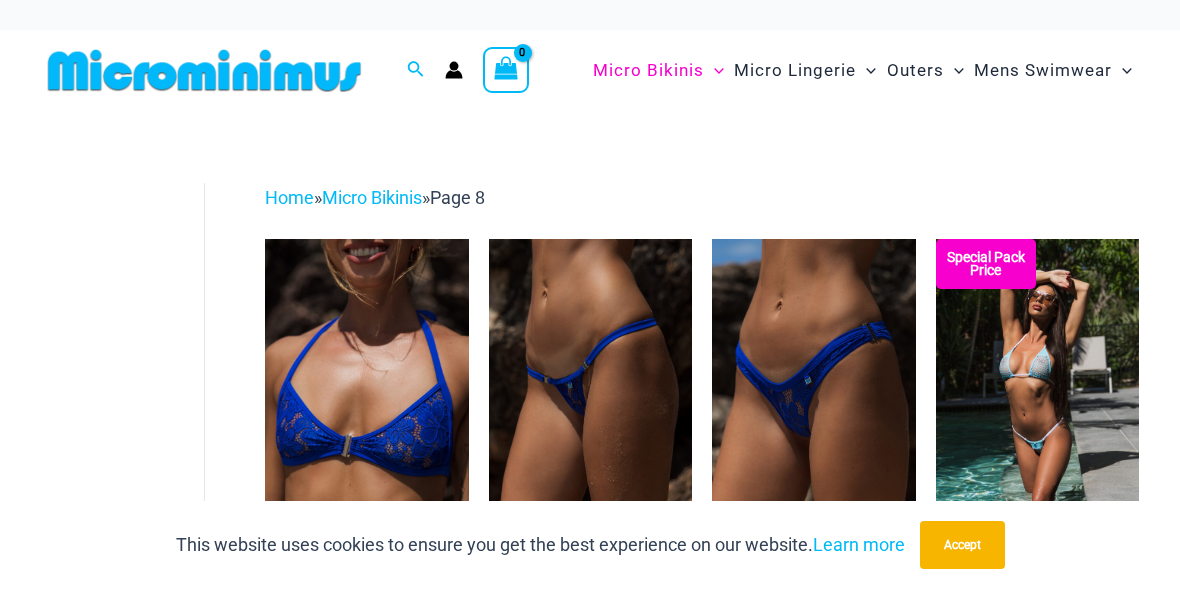 click on "Bodysuits" at bounding box center [-17190, 354] 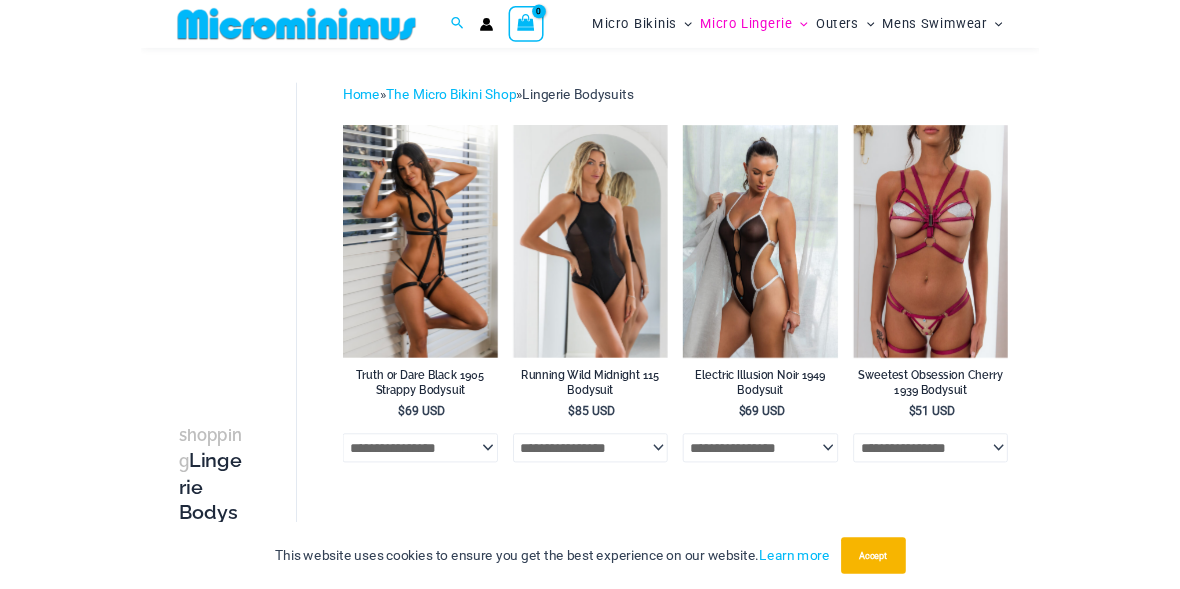 scroll, scrollTop: 0, scrollLeft: 0, axis: both 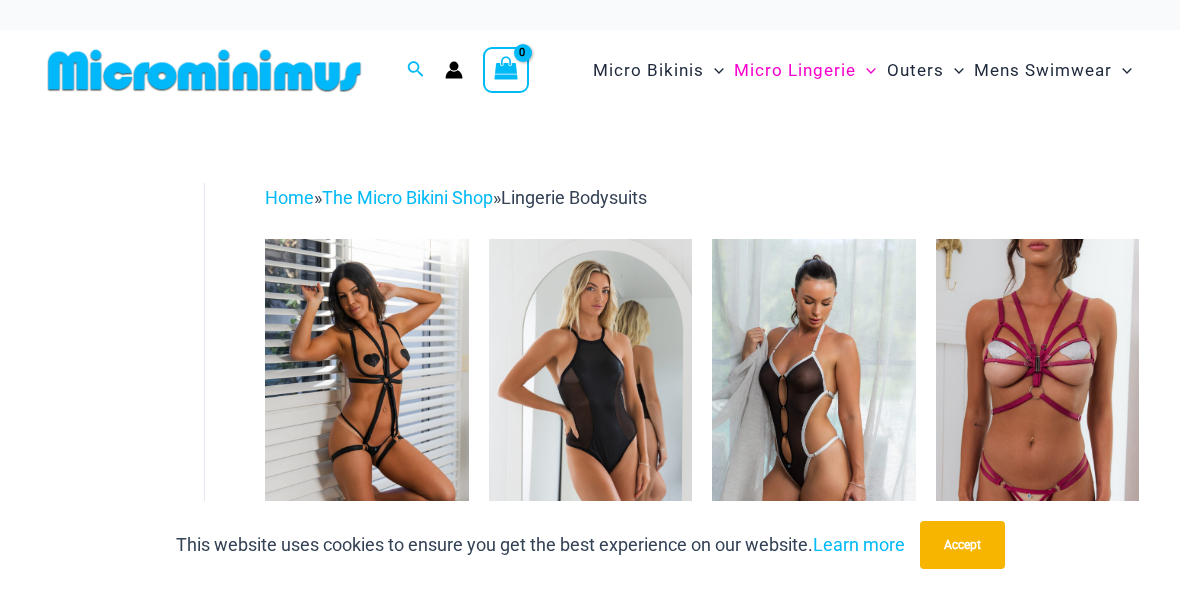 click on "Dresses" at bounding box center [-17046, 135] 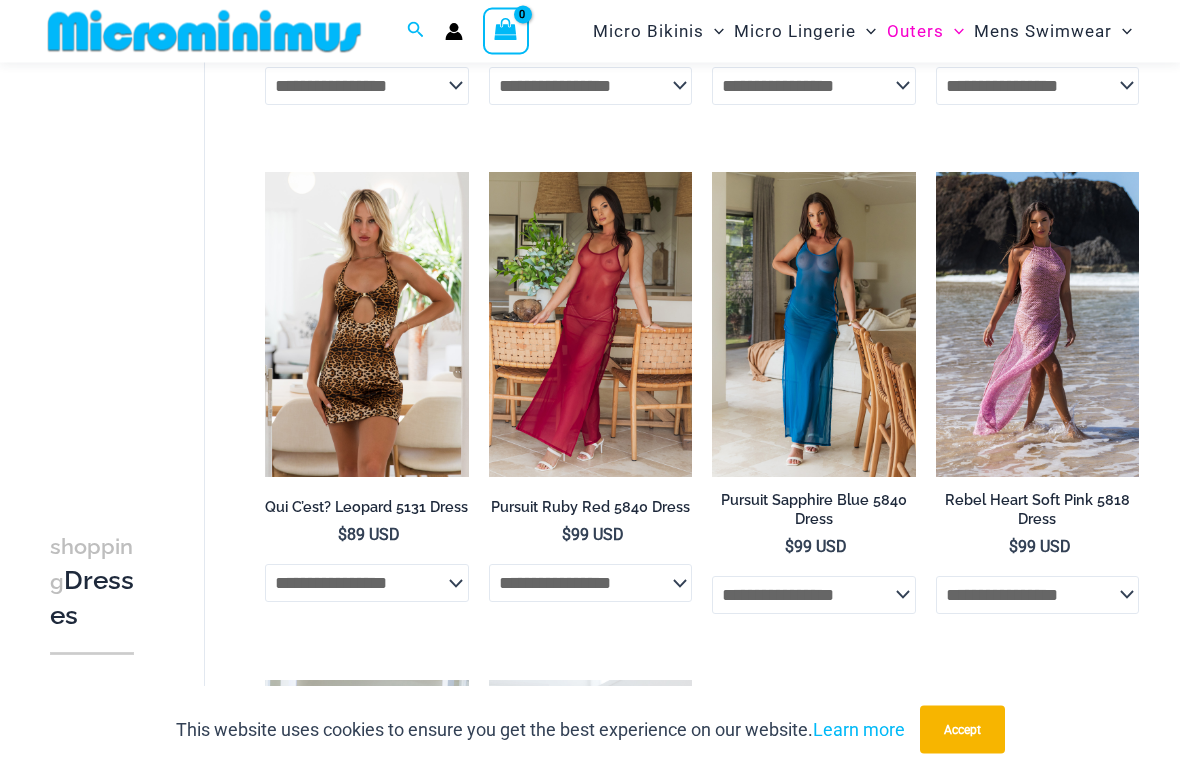 scroll, scrollTop: 547, scrollLeft: 0, axis: vertical 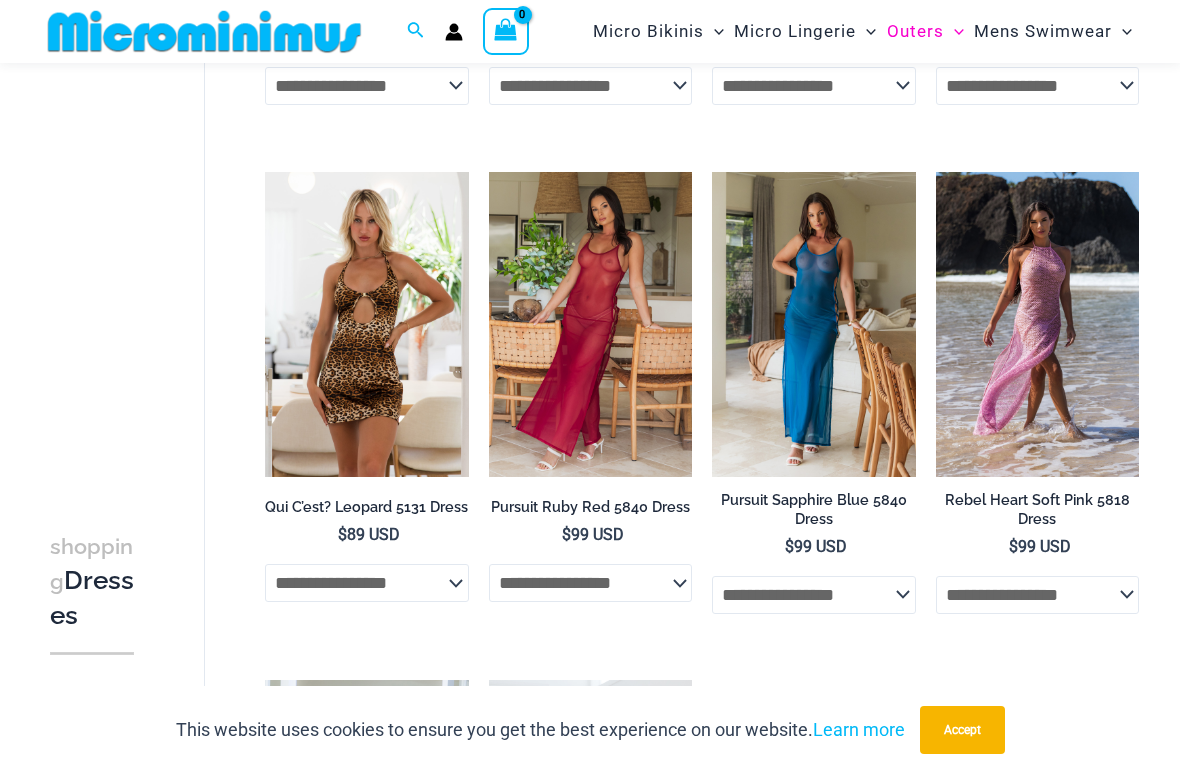 click at bounding box center (489, 172) 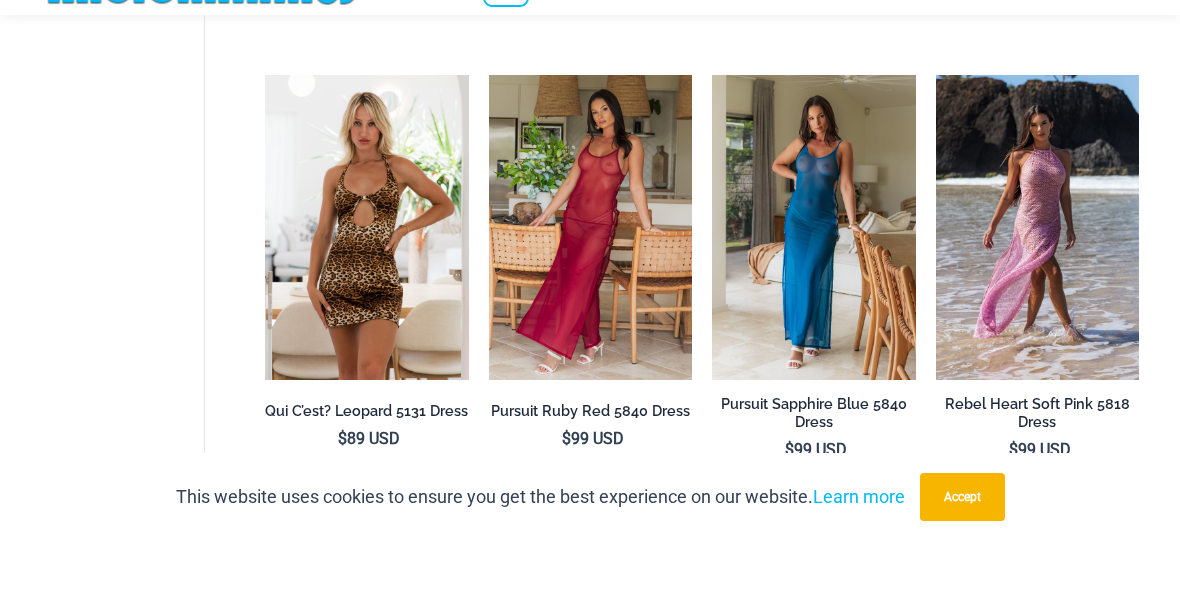 scroll, scrollTop: 651, scrollLeft: 0, axis: vertical 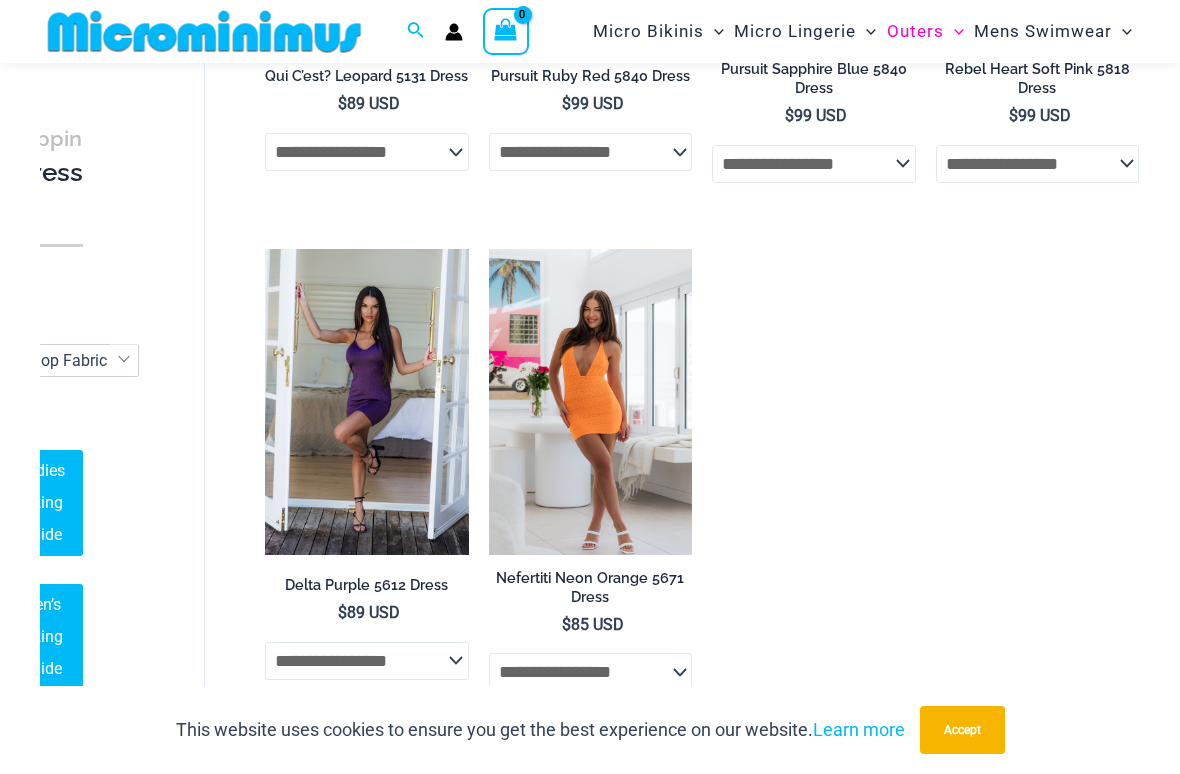 click at bounding box center (489, 249) 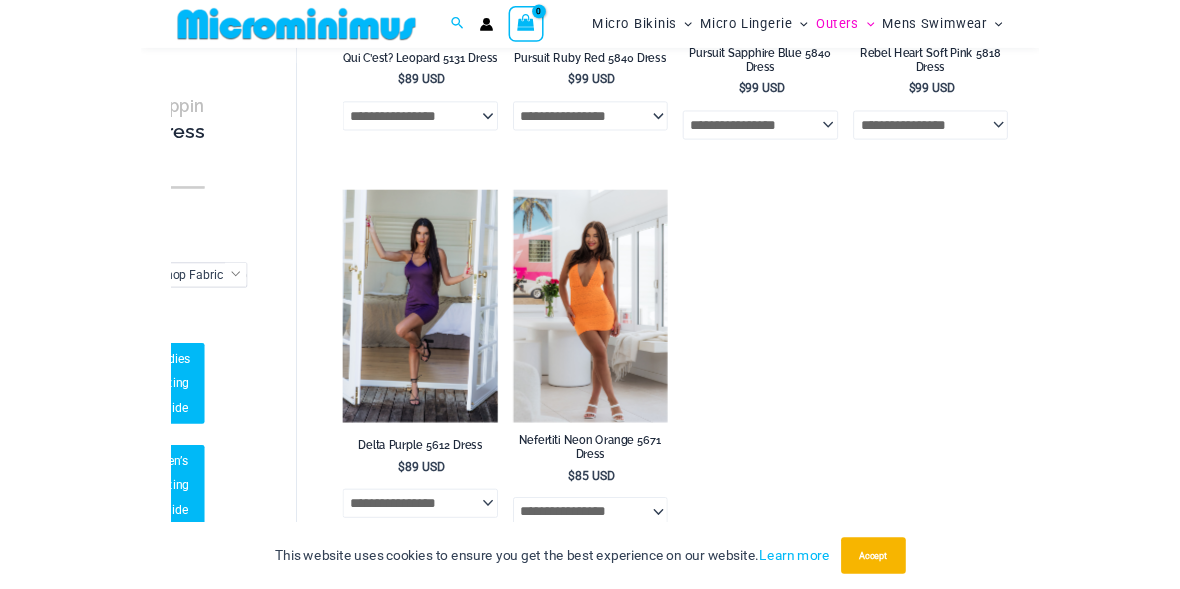 scroll, scrollTop: 1106, scrollLeft: 0, axis: vertical 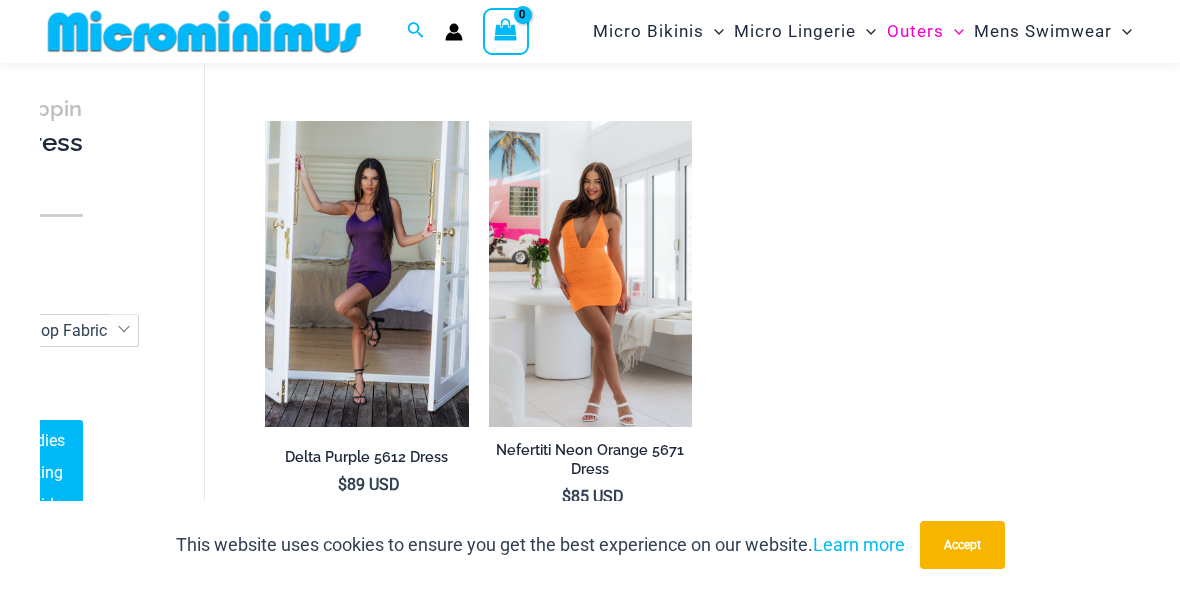 click on "This website uses cookies to ensure you get the best experience on our website.  Learn more
Accept" at bounding box center [590, 545] 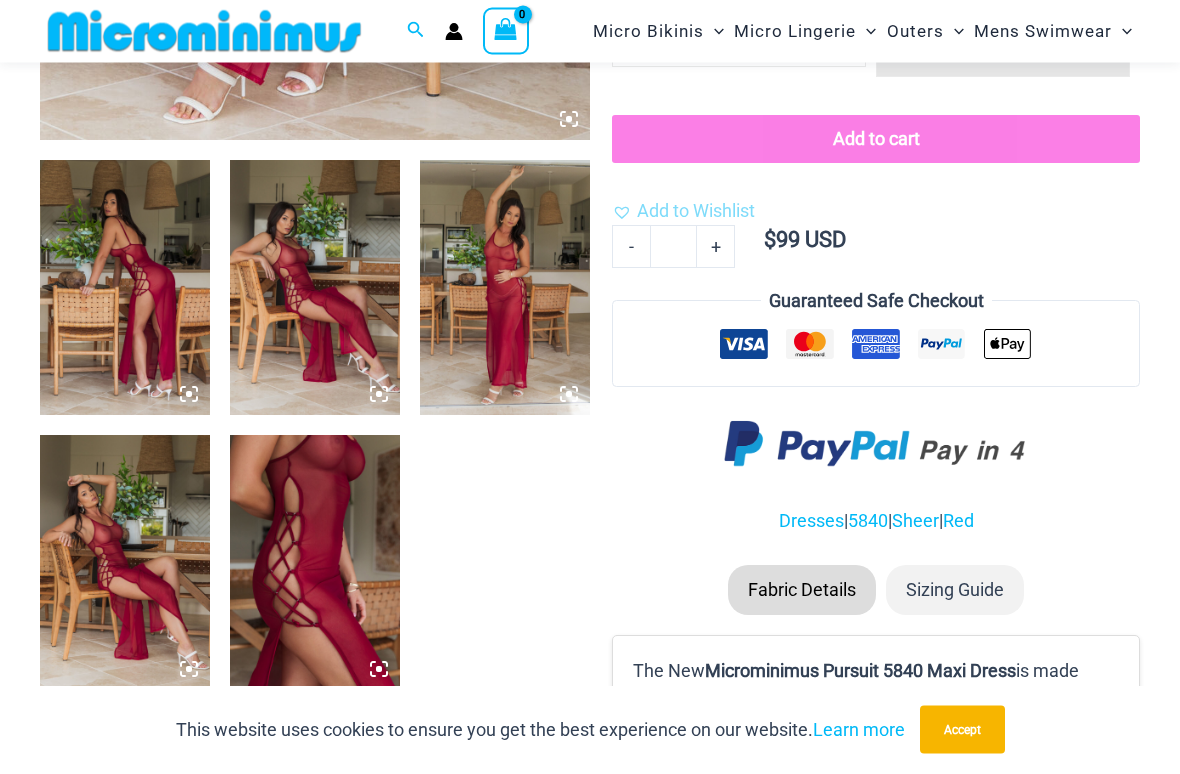 scroll, scrollTop: 807, scrollLeft: 0, axis: vertical 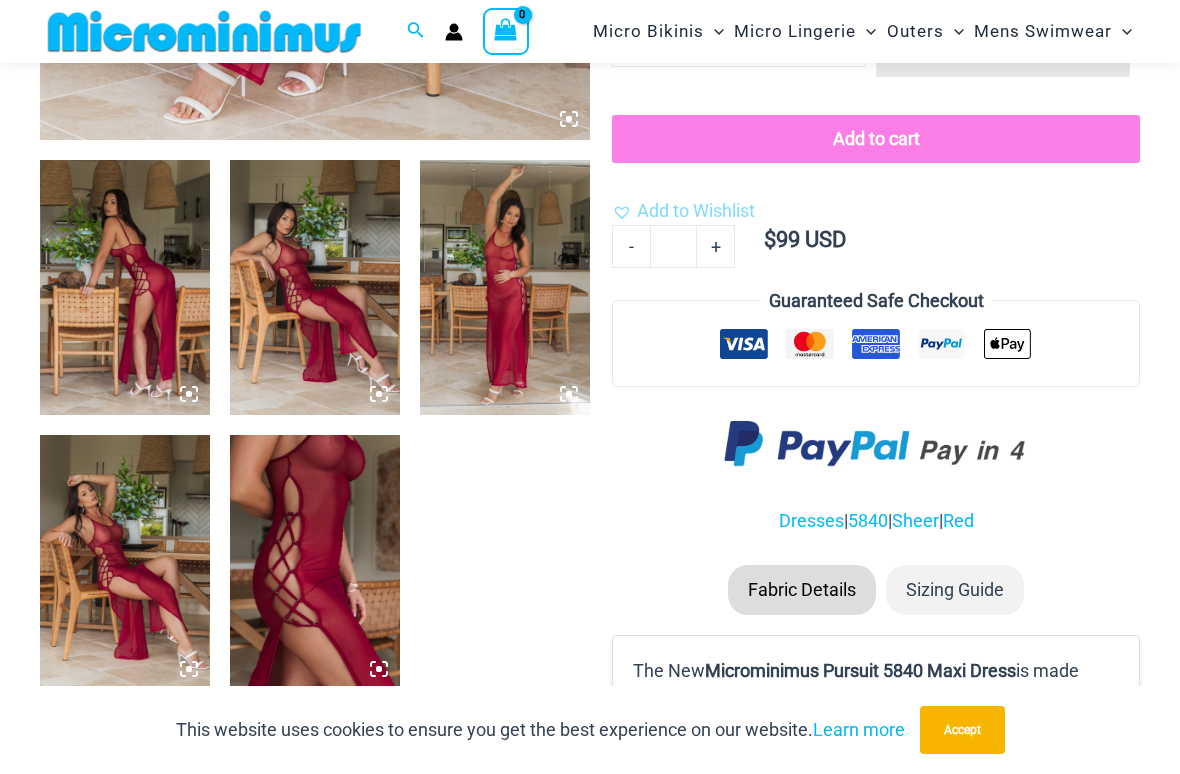 click at bounding box center (125, 287) 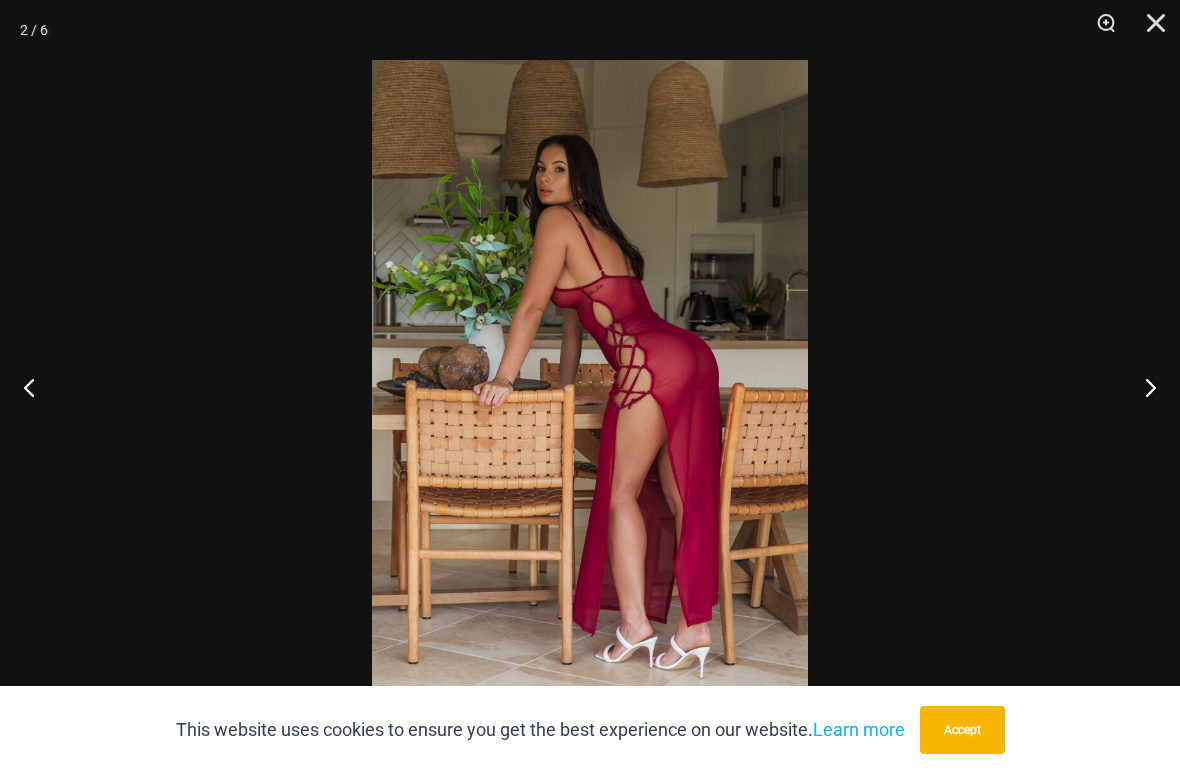 click at bounding box center (1142, 387) 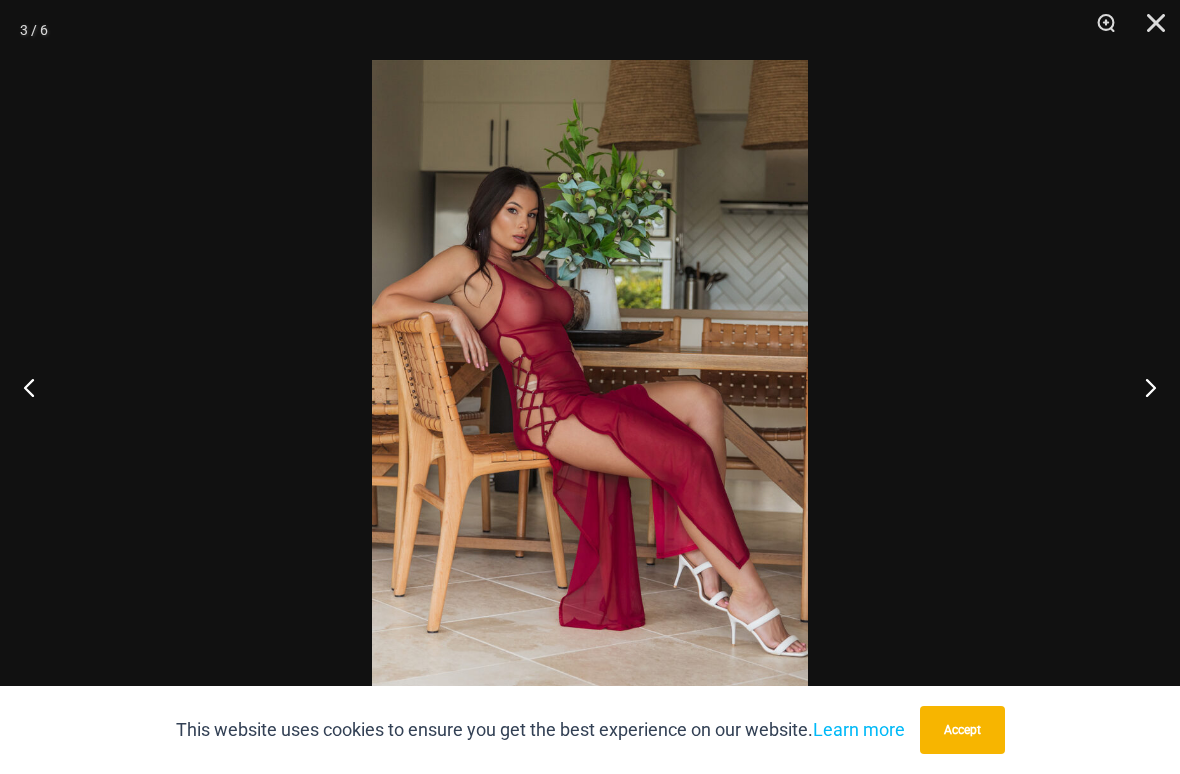 click at bounding box center (1142, 387) 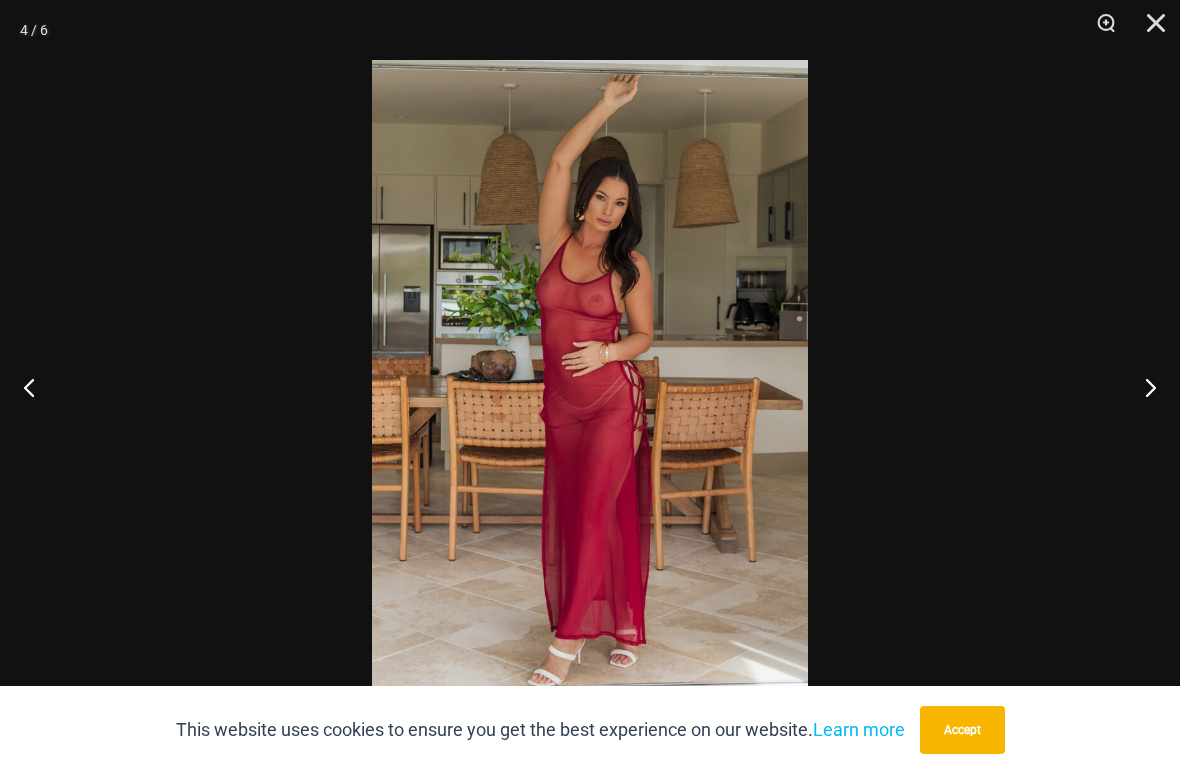 click at bounding box center (1142, 387) 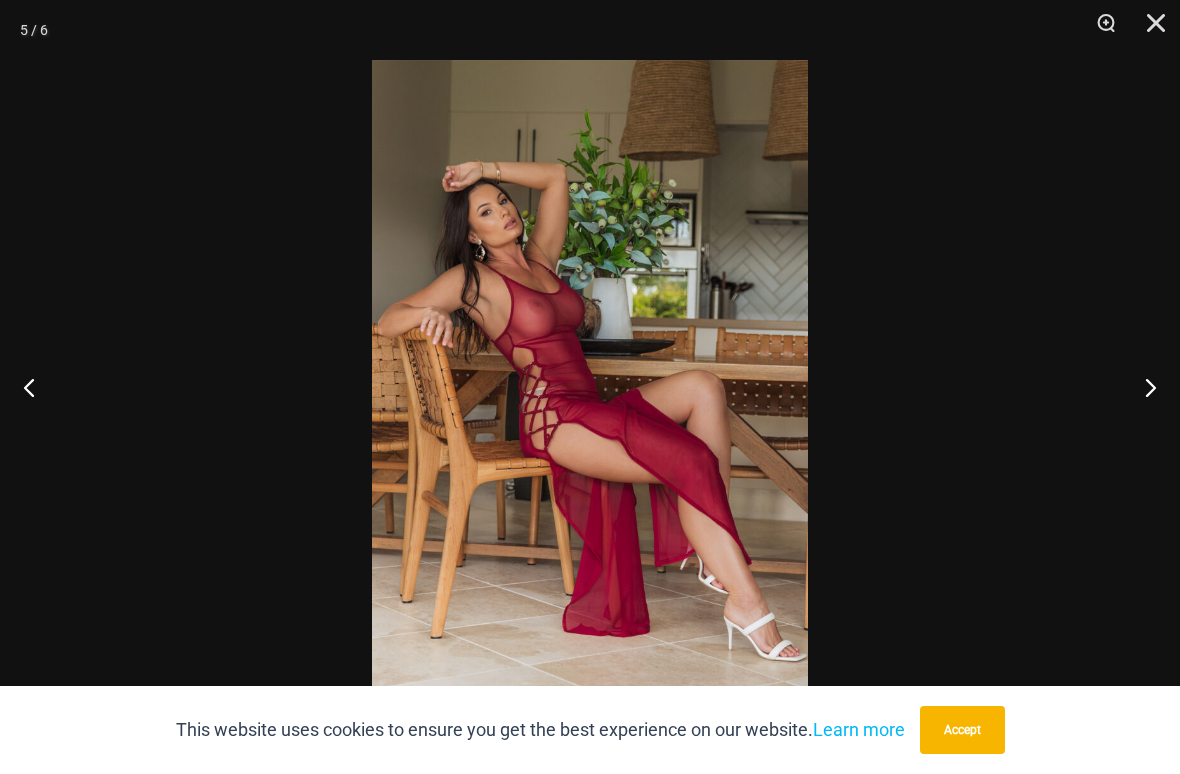click at bounding box center [1142, 387] 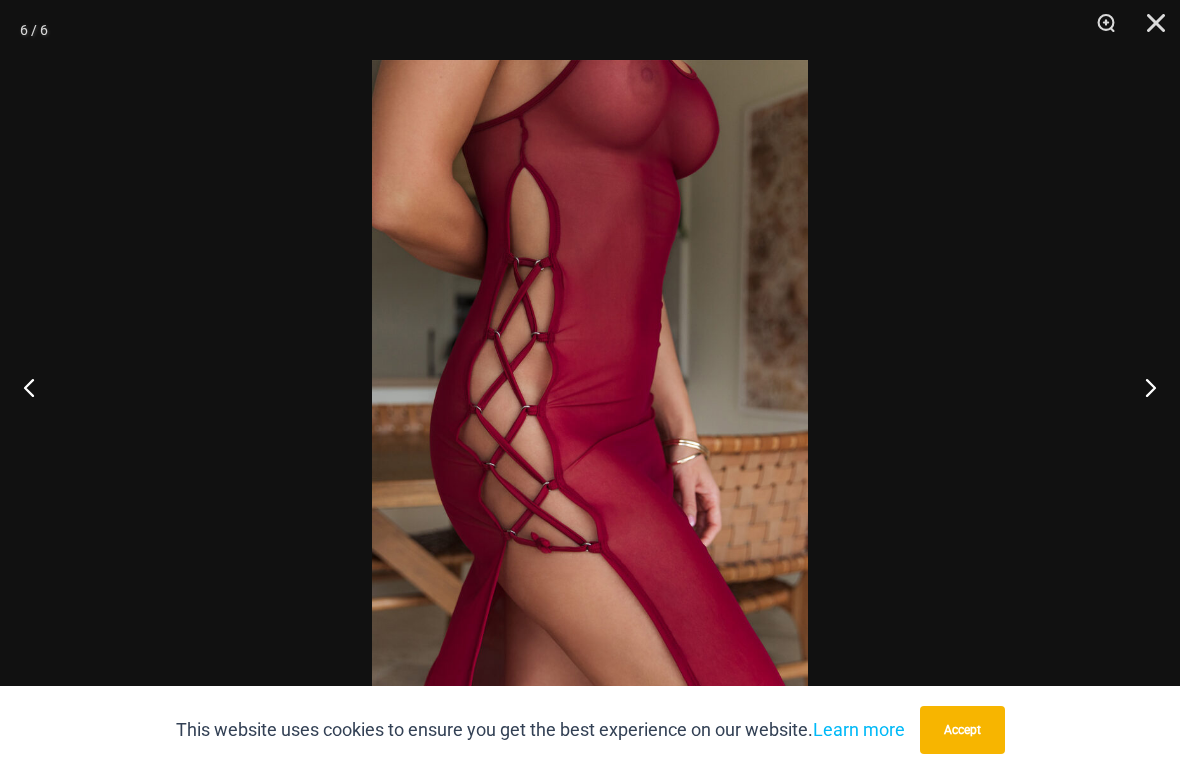 click at bounding box center (1142, 387) 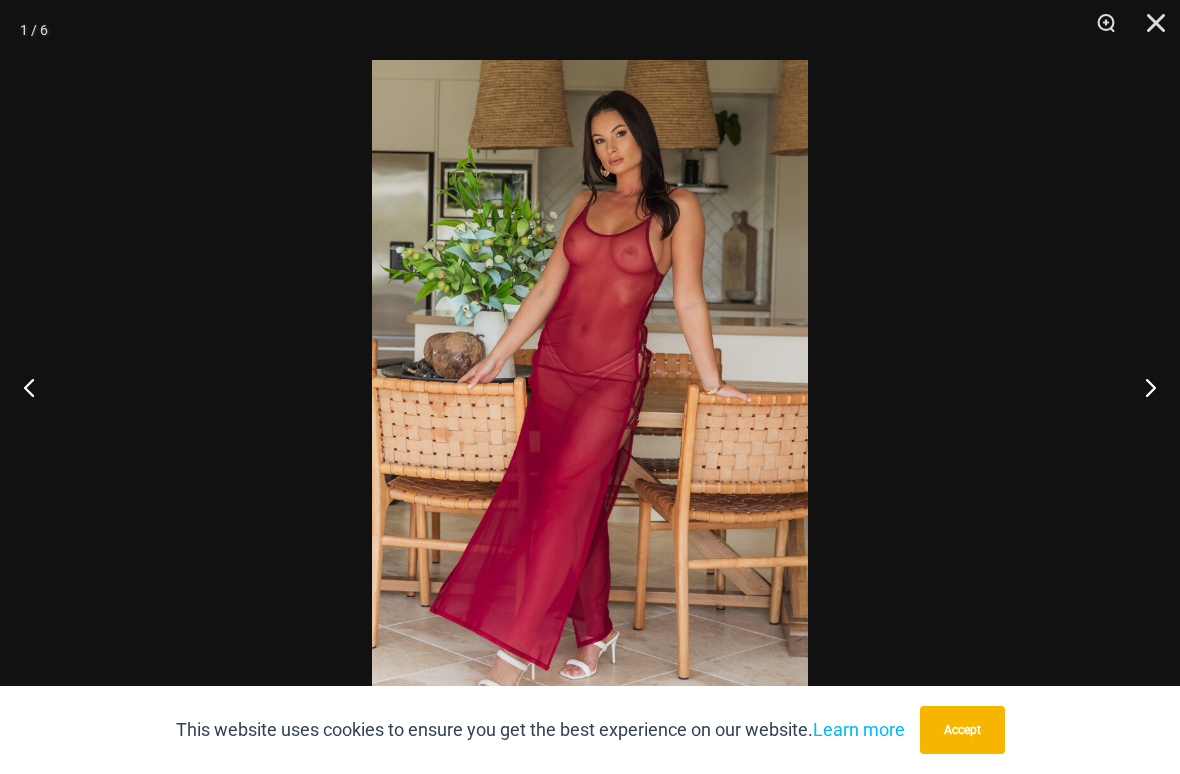 click at bounding box center (1142, 387) 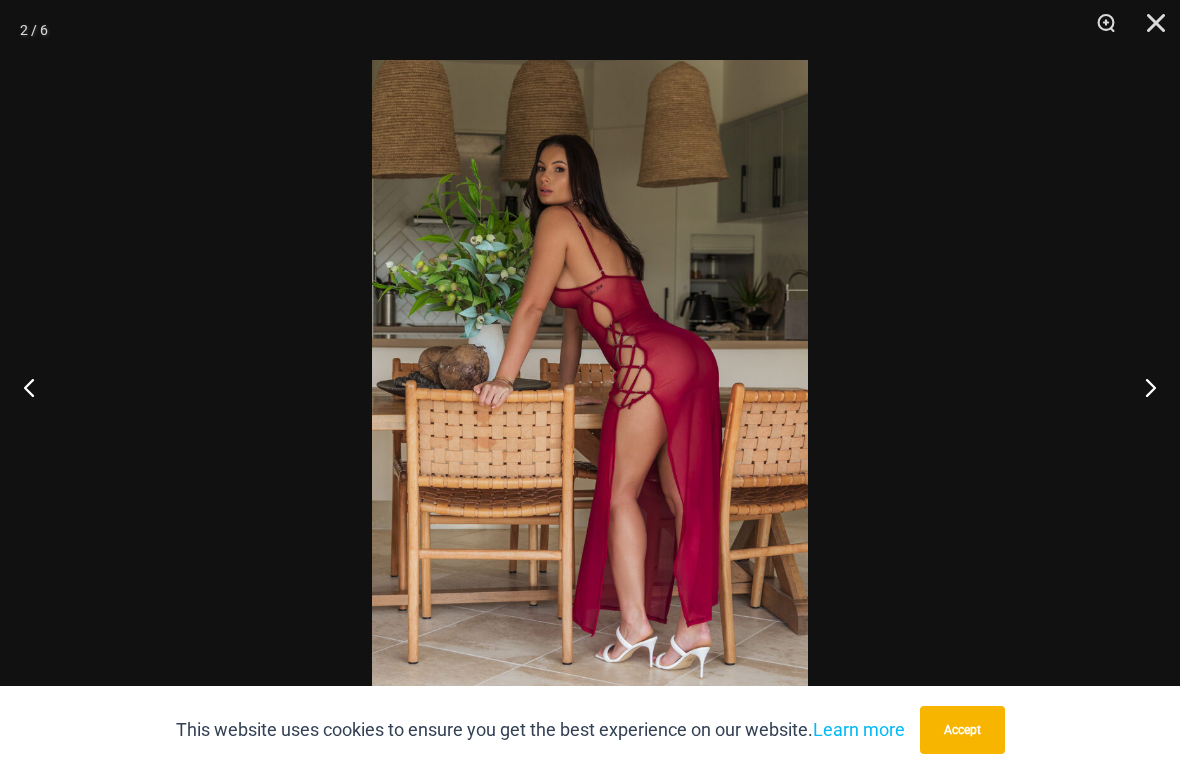 click at bounding box center (1142, 387) 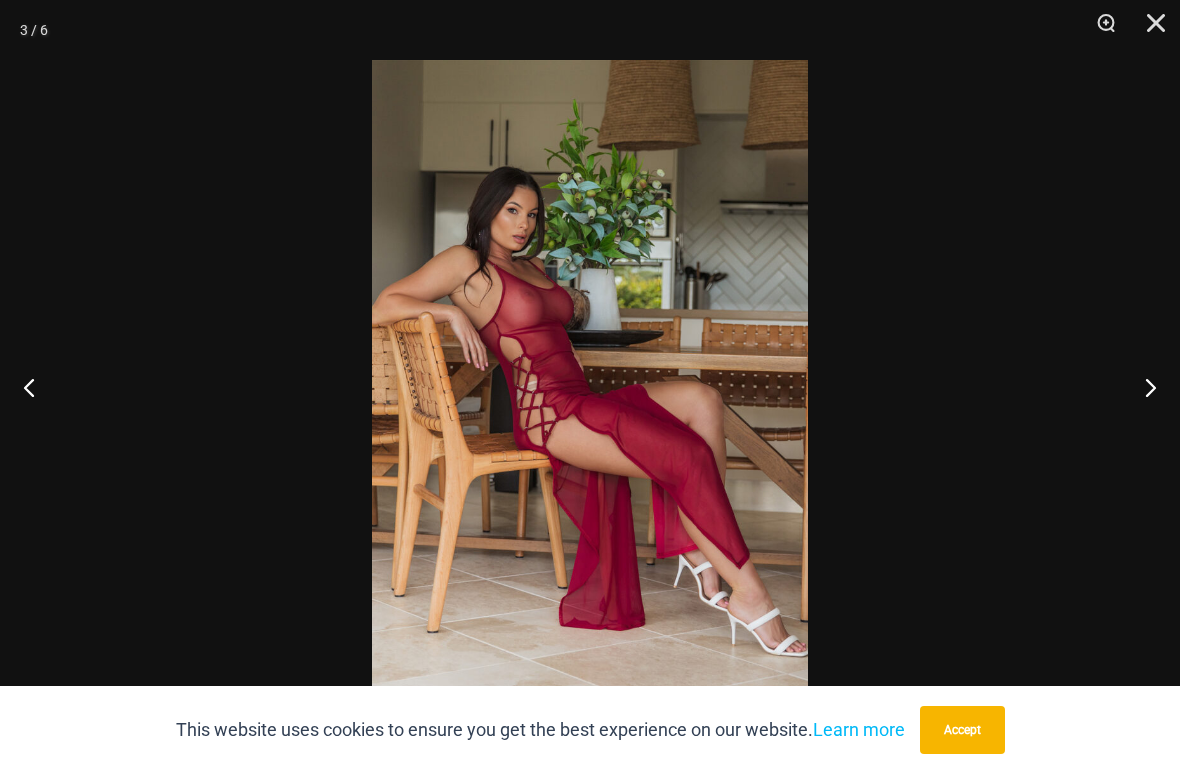 click at bounding box center [1142, 387] 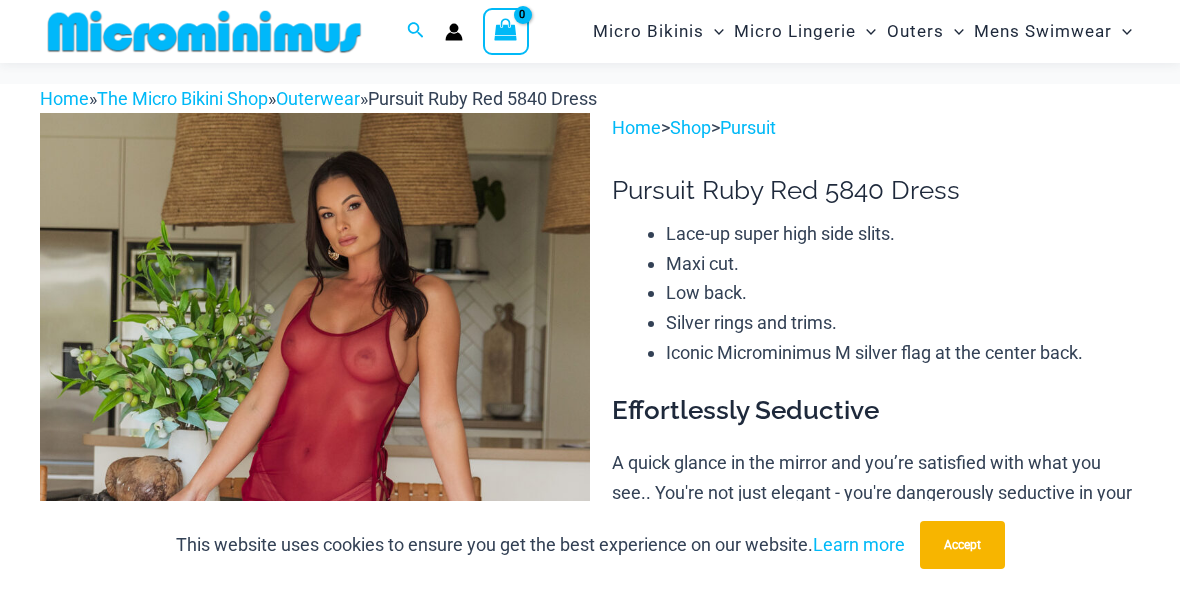 scroll, scrollTop: 0, scrollLeft: 0, axis: both 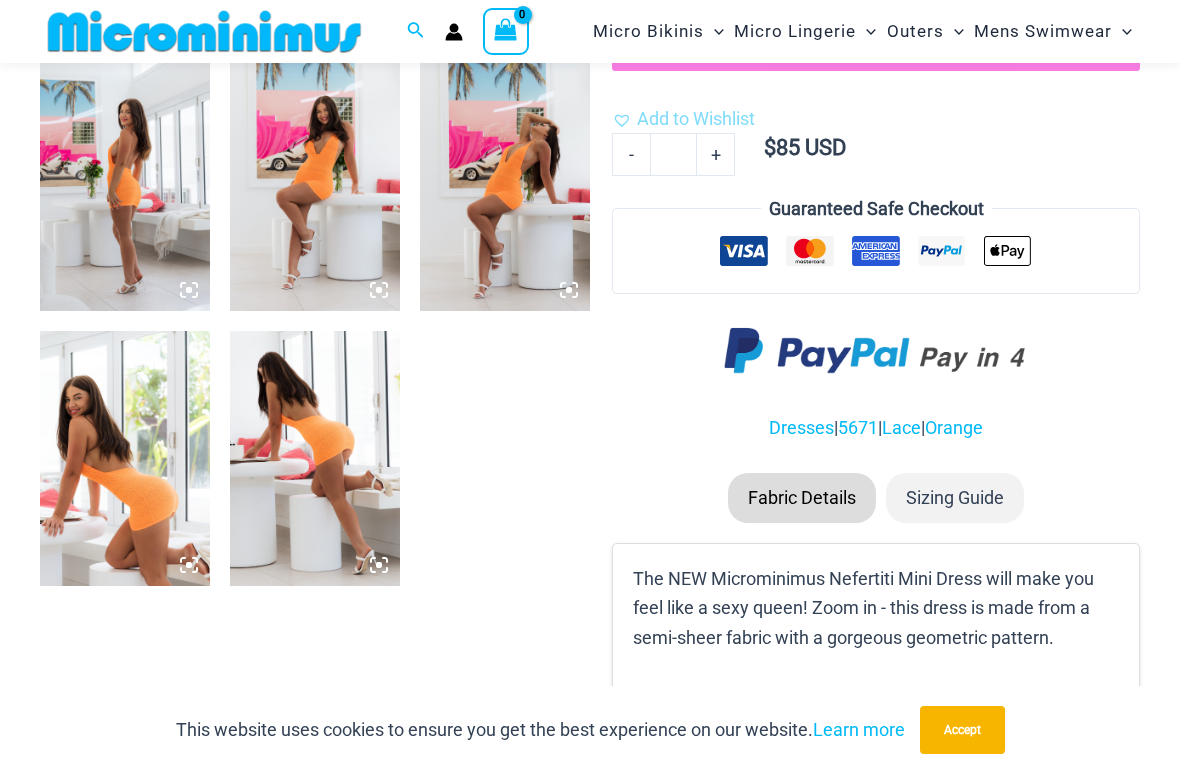 click at bounding box center [315, 458] 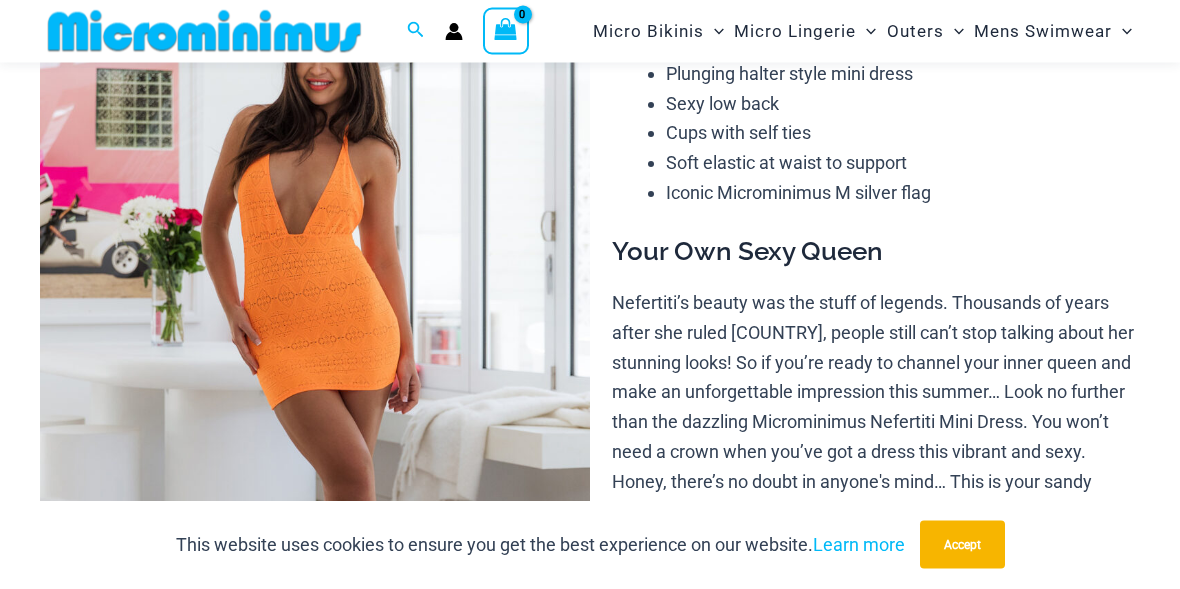 scroll, scrollTop: 187, scrollLeft: 0, axis: vertical 